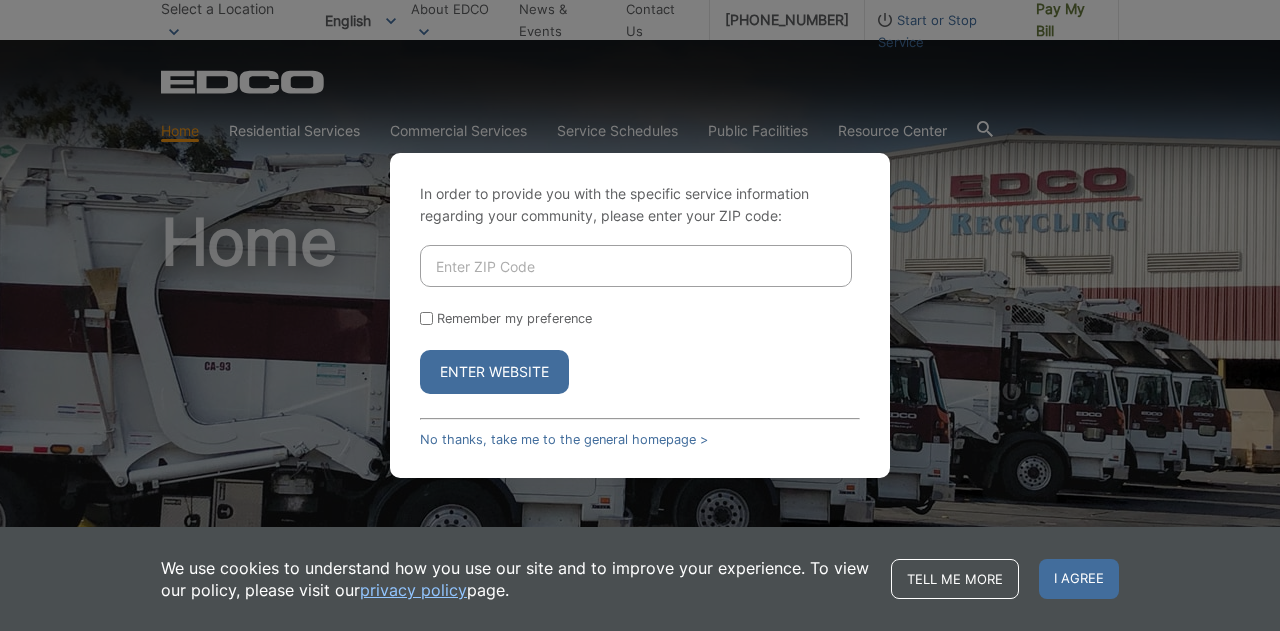scroll, scrollTop: 0, scrollLeft: 0, axis: both 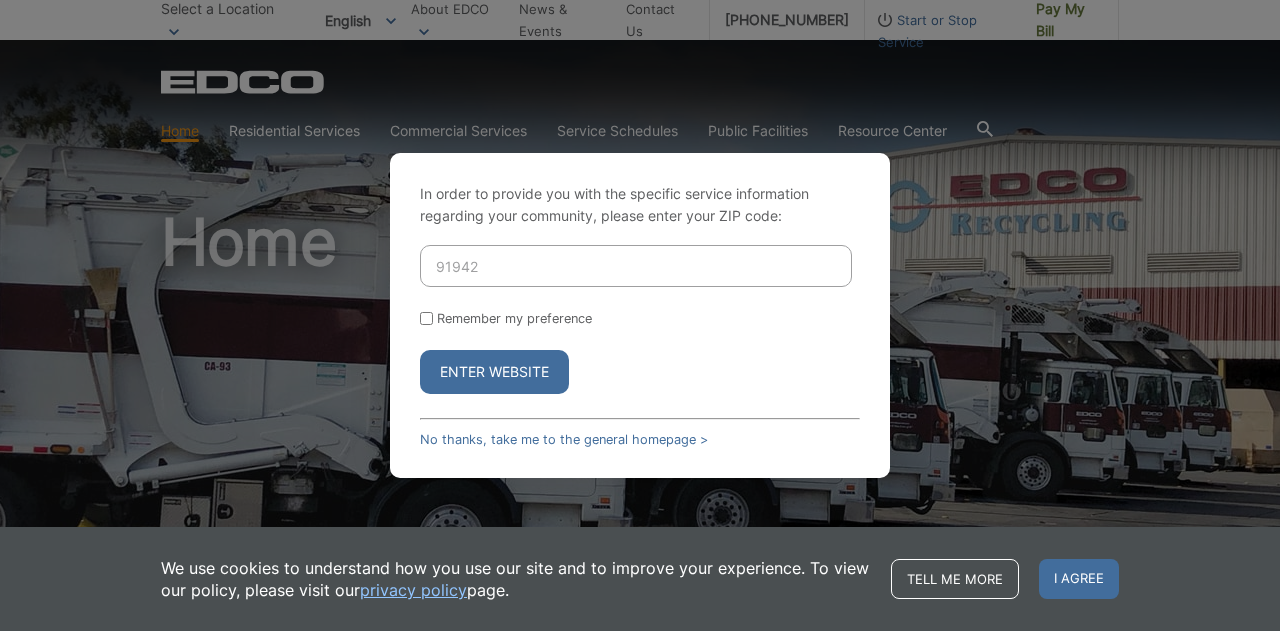 type on "91942" 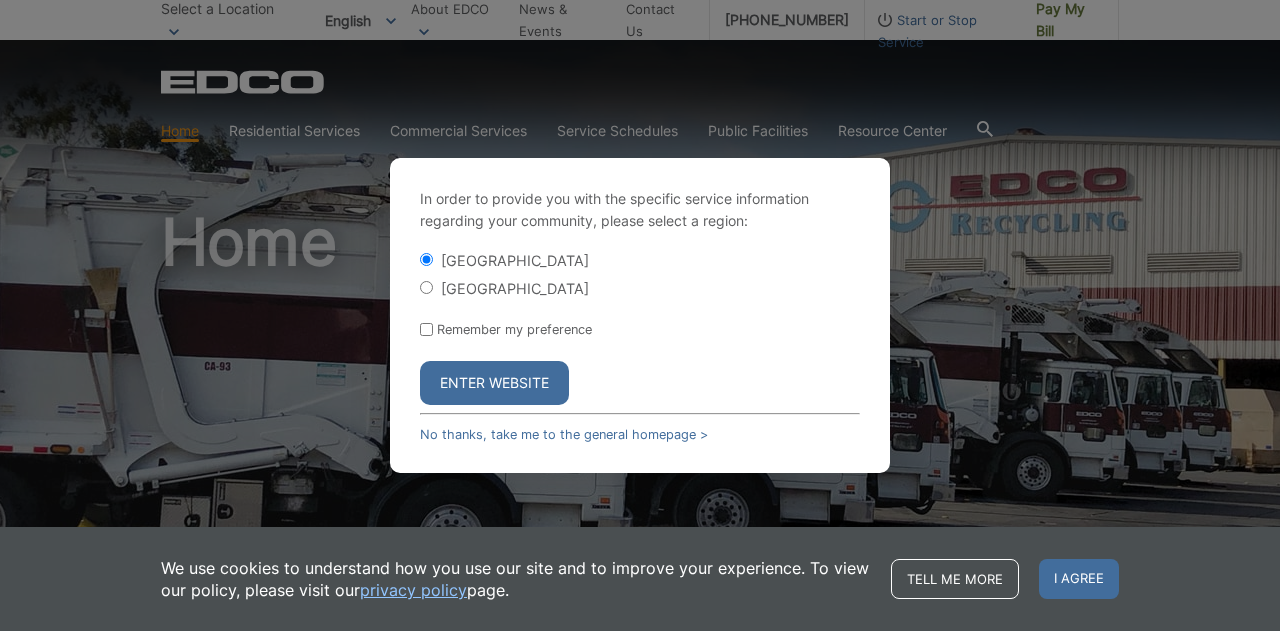 click on "Enter Website" at bounding box center (494, 383) 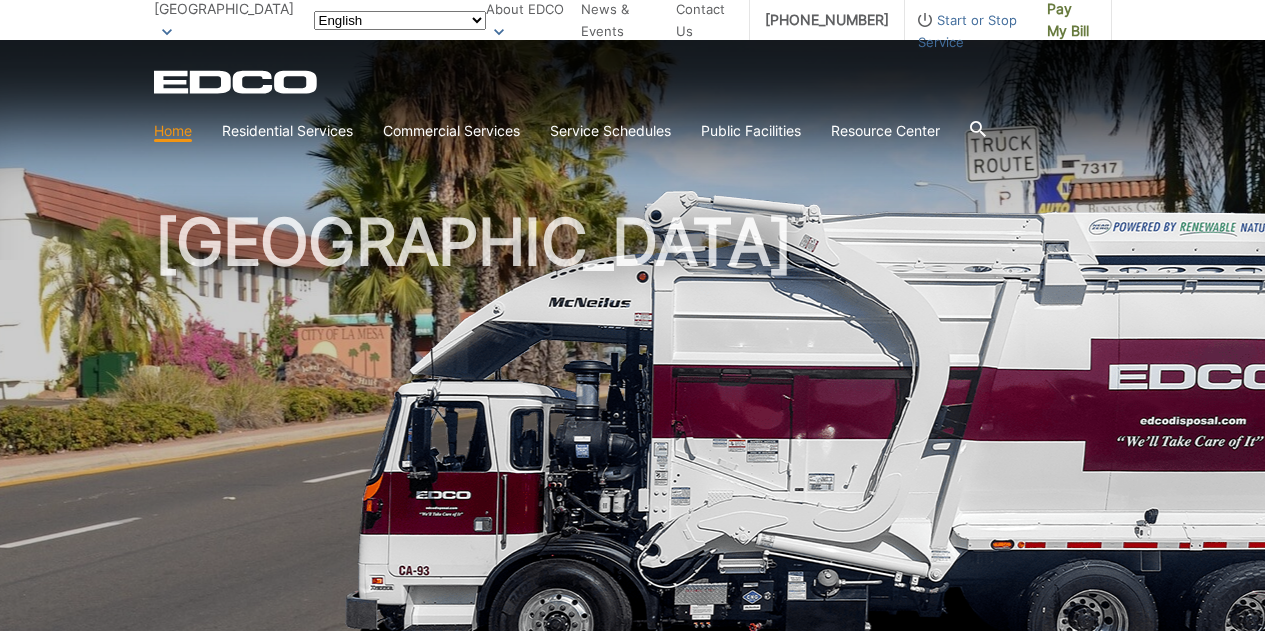 scroll, scrollTop: 0, scrollLeft: 0, axis: both 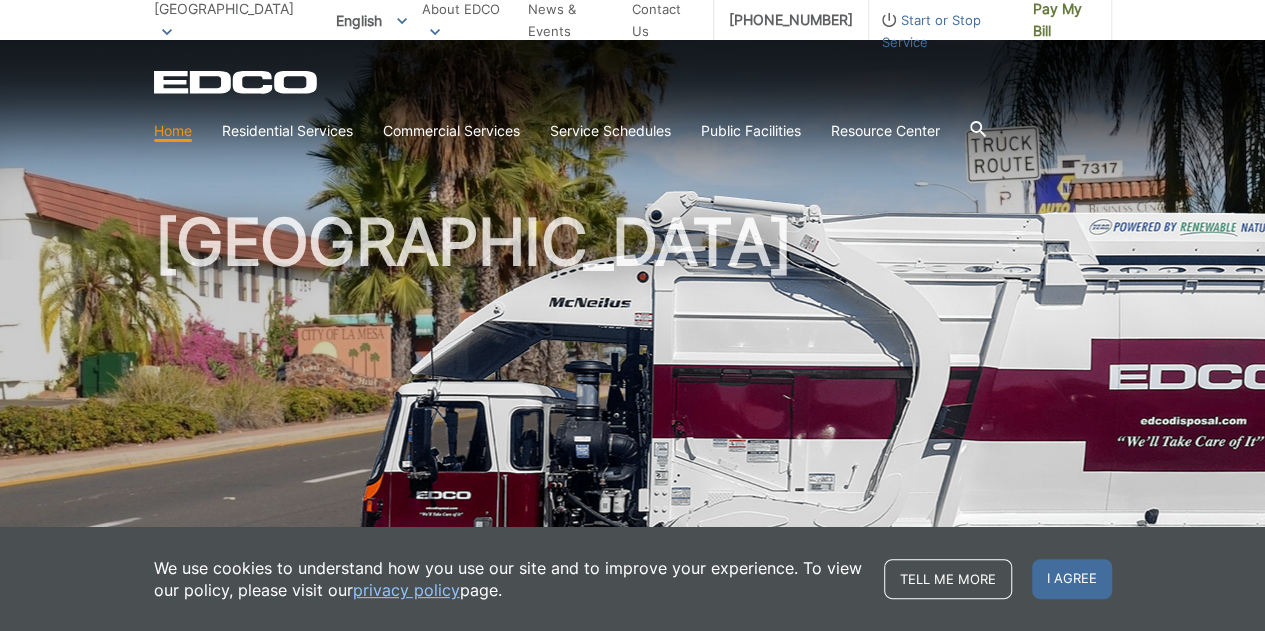 click on "[GEOGRAPHIC_DATA]" at bounding box center (633, 429) 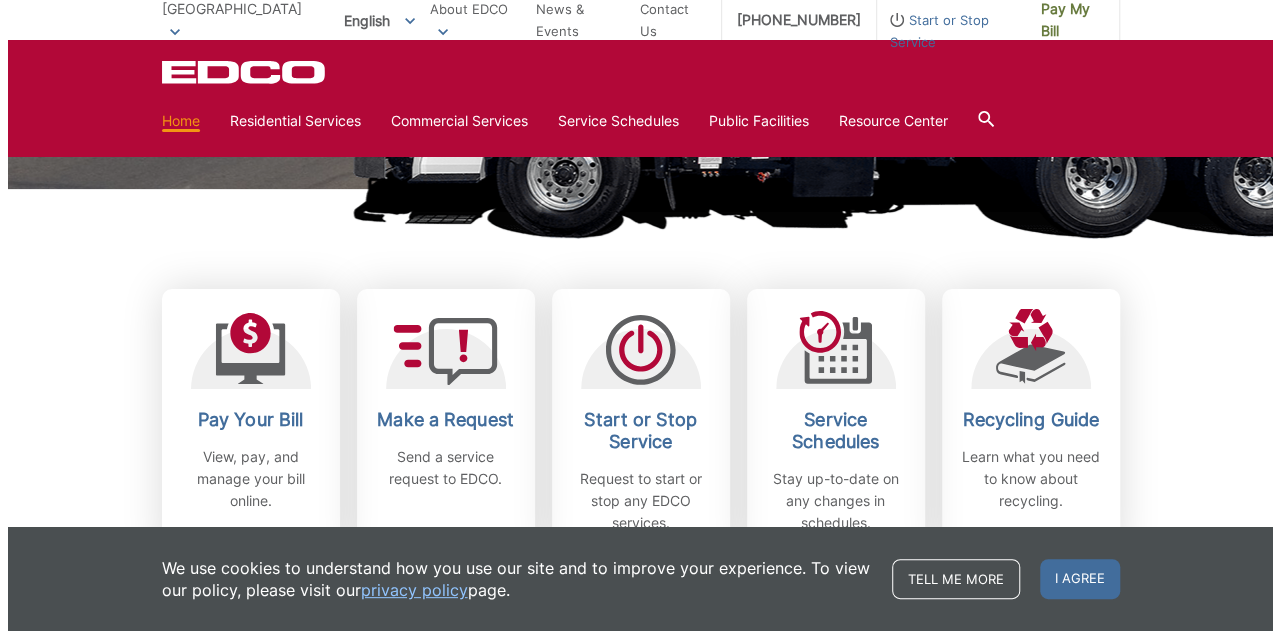 scroll, scrollTop: 452, scrollLeft: 0, axis: vertical 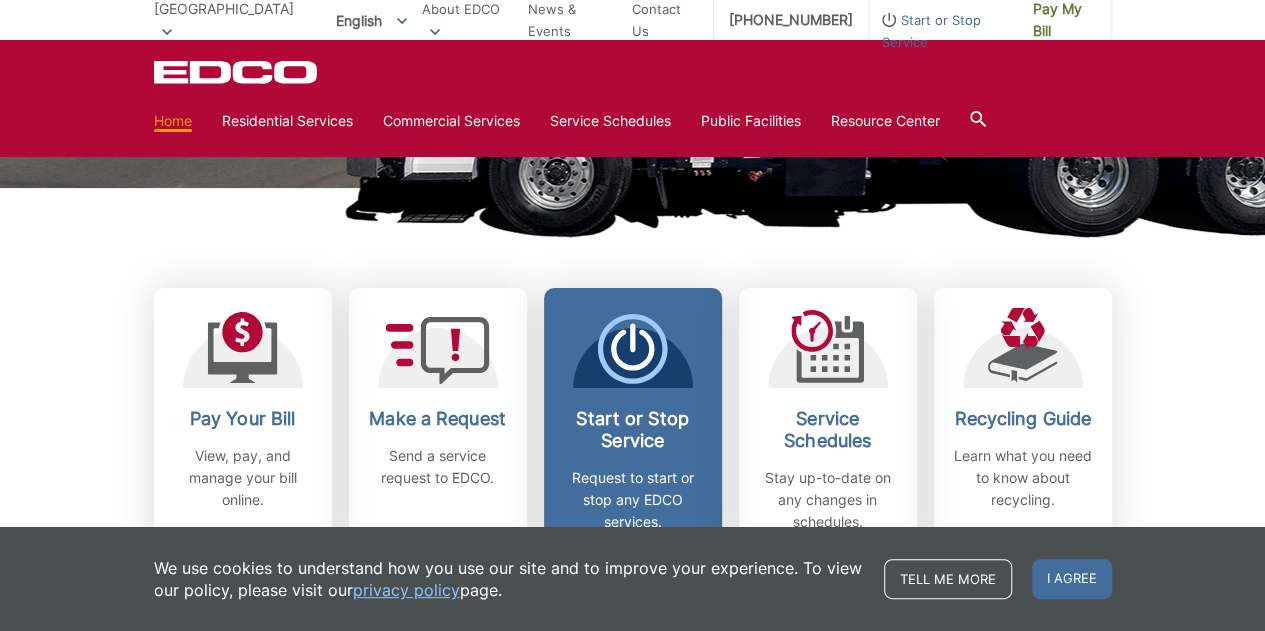 click 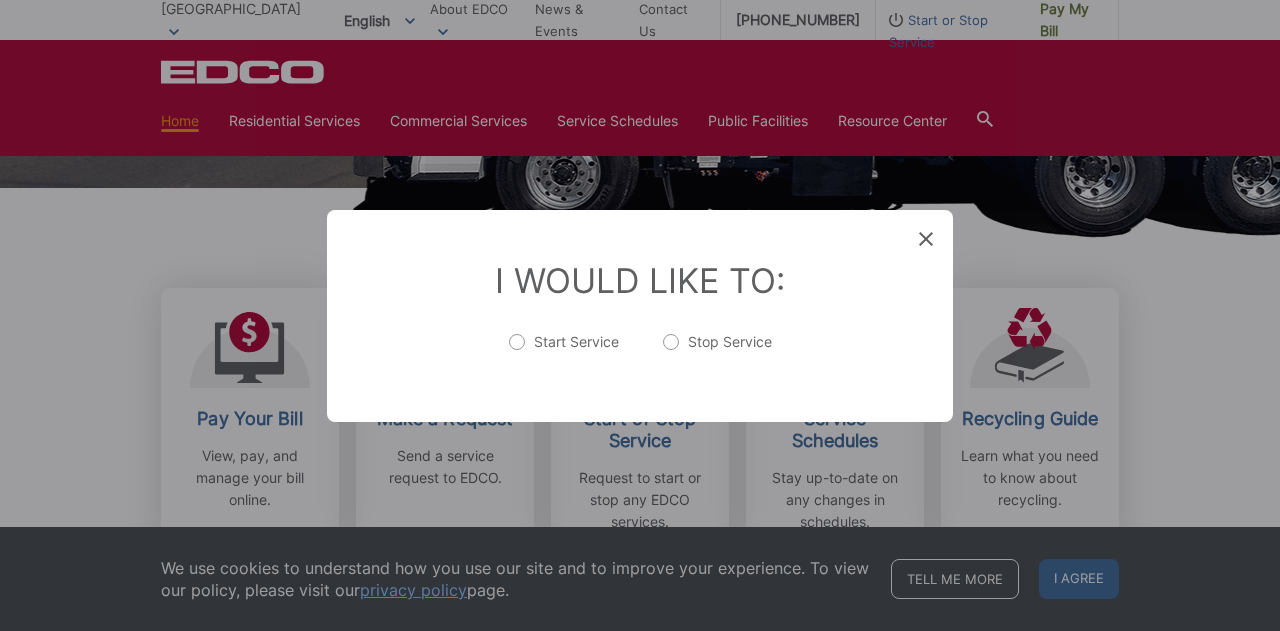 click on "Start Service" at bounding box center [564, 352] 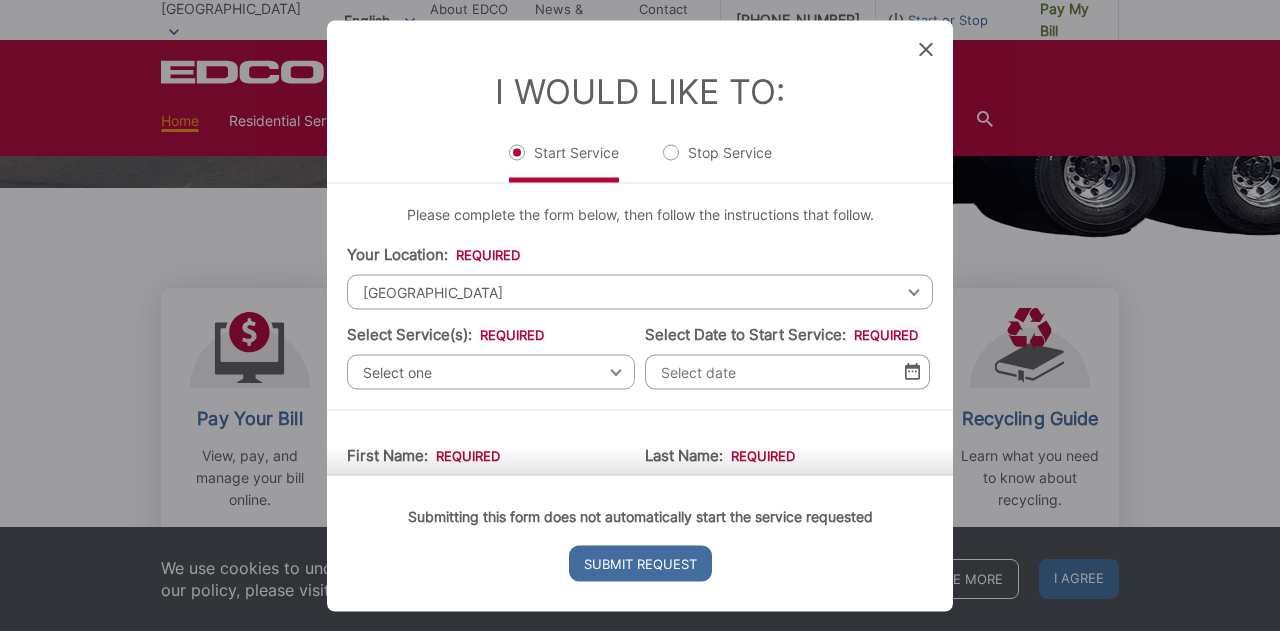 click on "Select one" at bounding box center (491, 371) 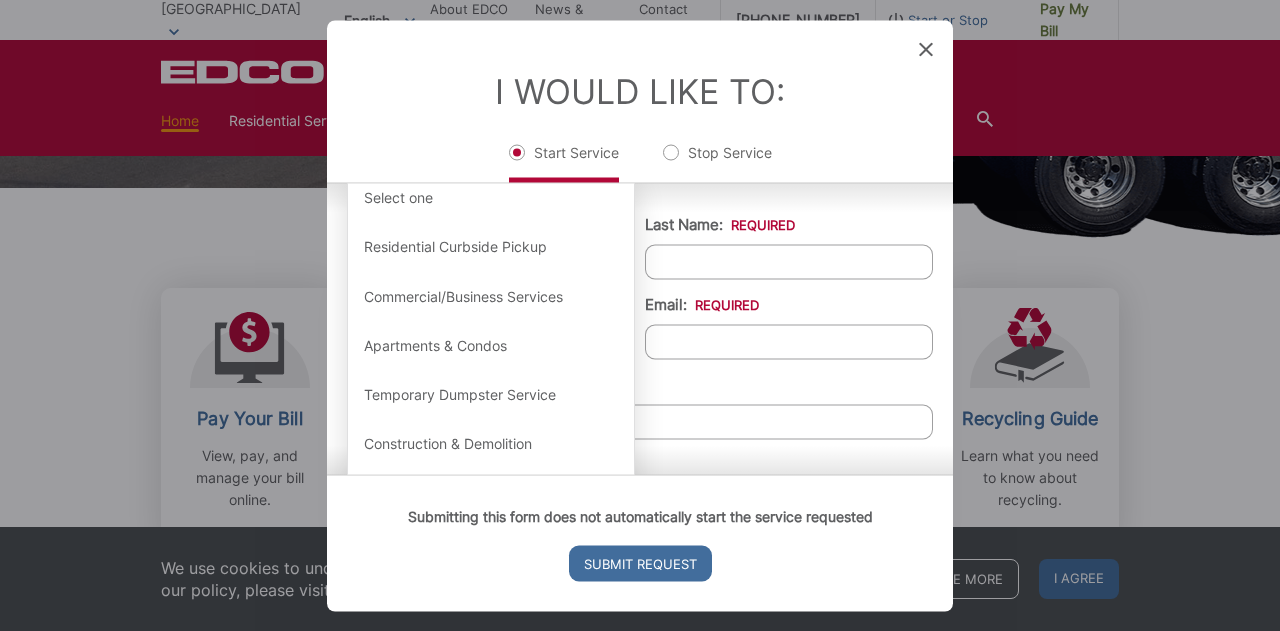 scroll, scrollTop: 234, scrollLeft: 0, axis: vertical 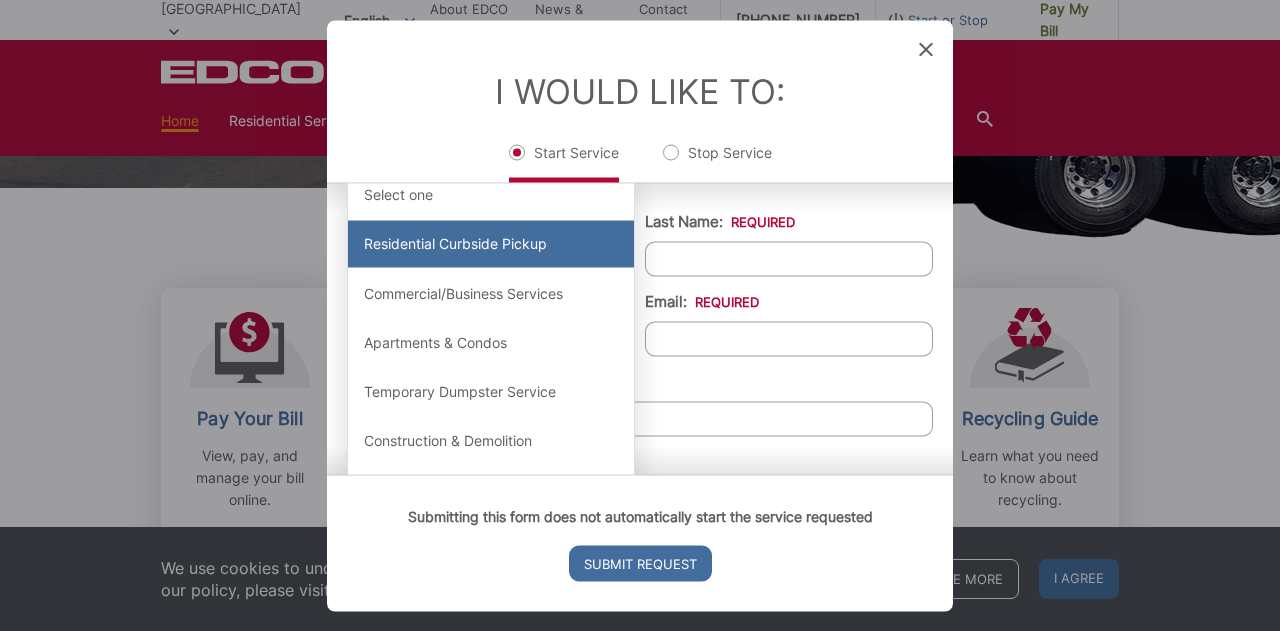 click on "Residential Curbside Pickup" at bounding box center [491, 244] 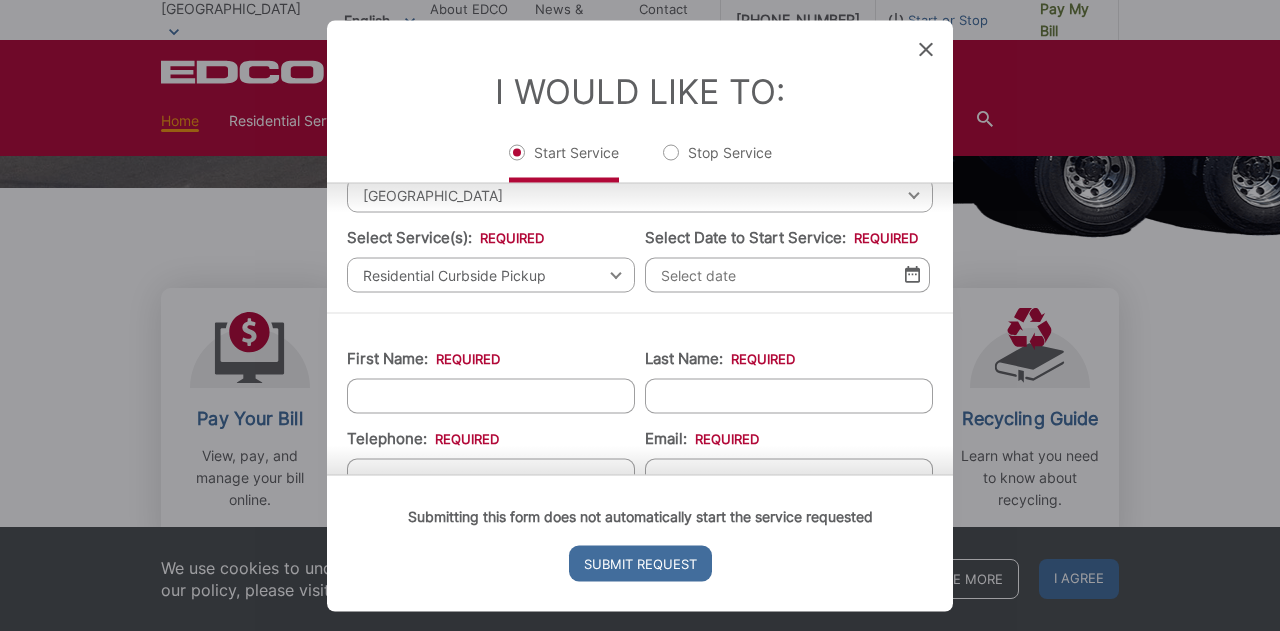 scroll, scrollTop: 96, scrollLeft: 0, axis: vertical 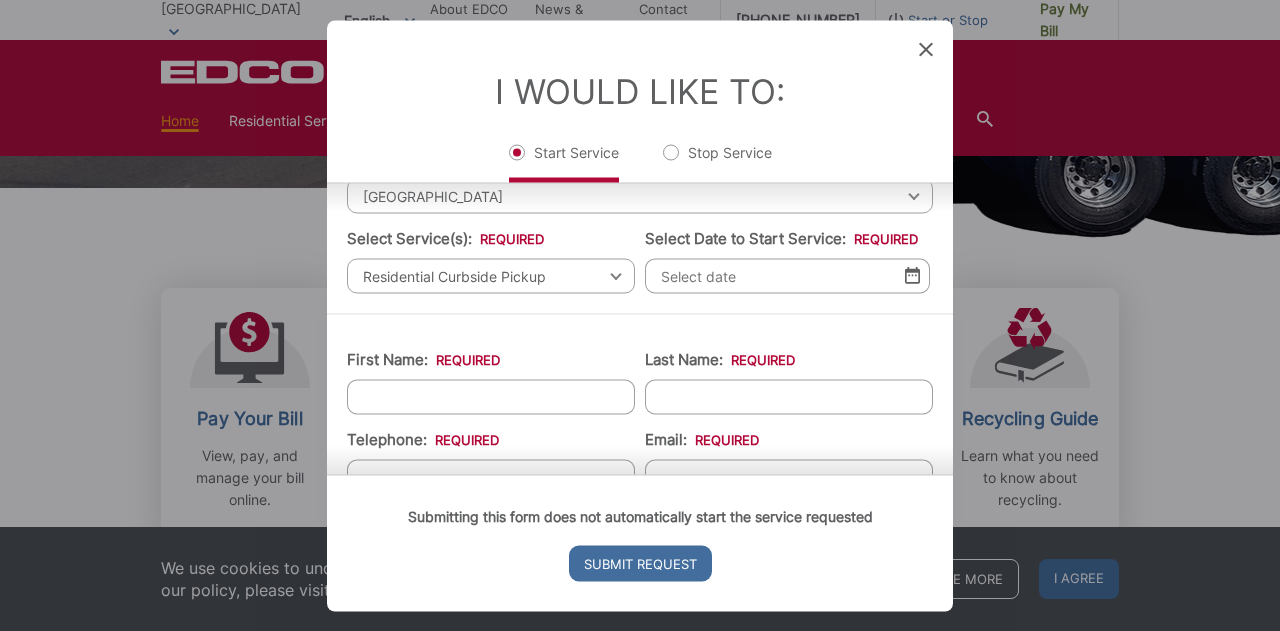 click at bounding box center (912, 275) 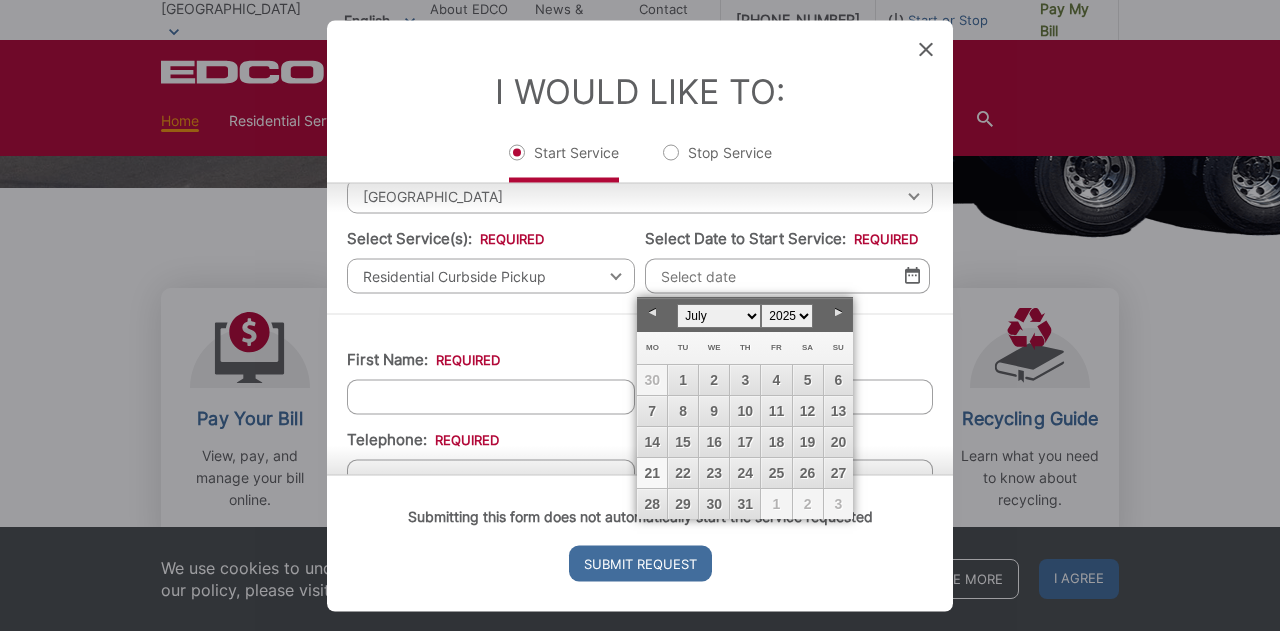 click on "21" at bounding box center [652, 473] 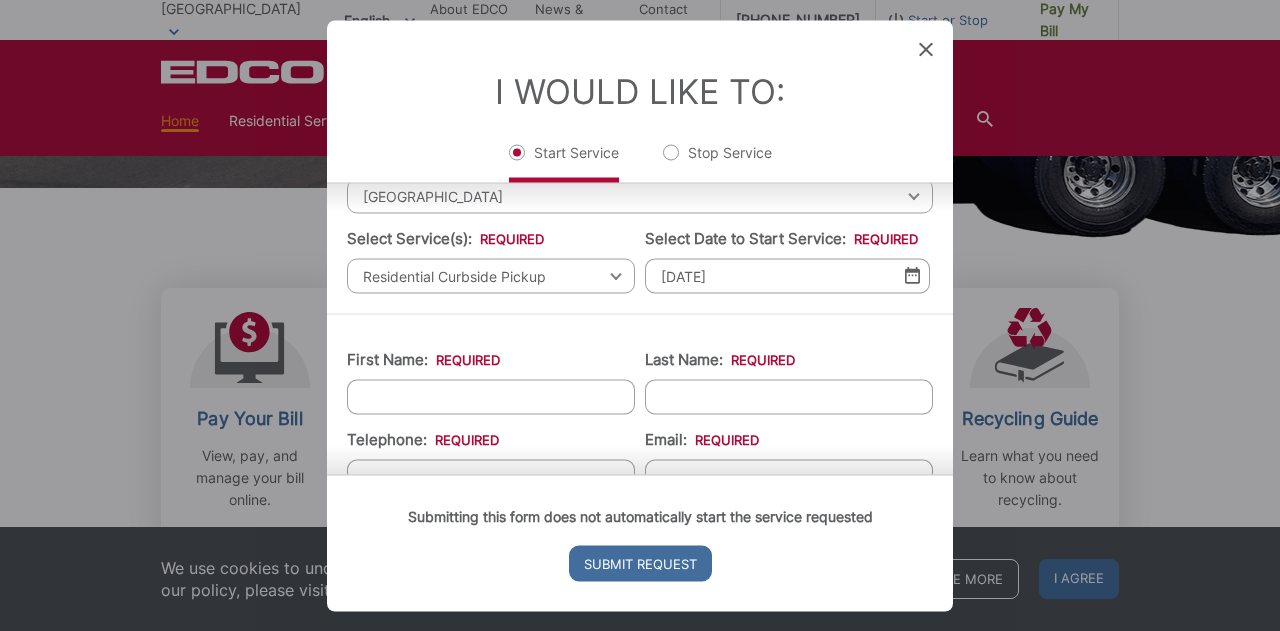 click on "First Name: *" at bounding box center [491, 396] 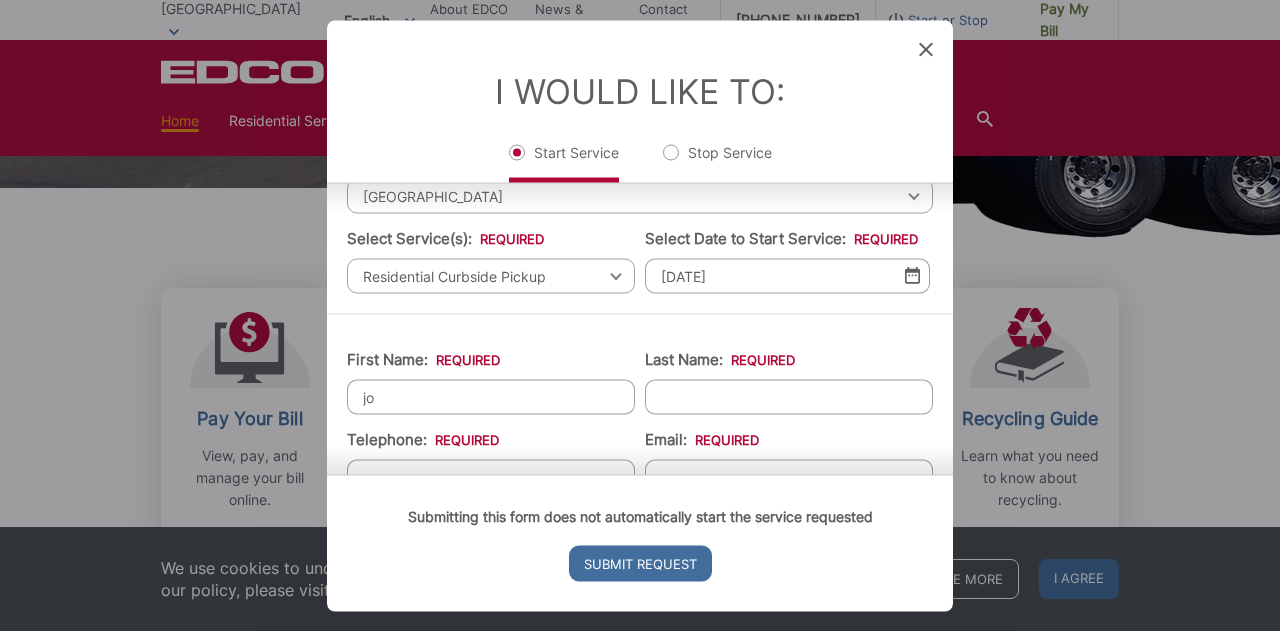 type on "j" 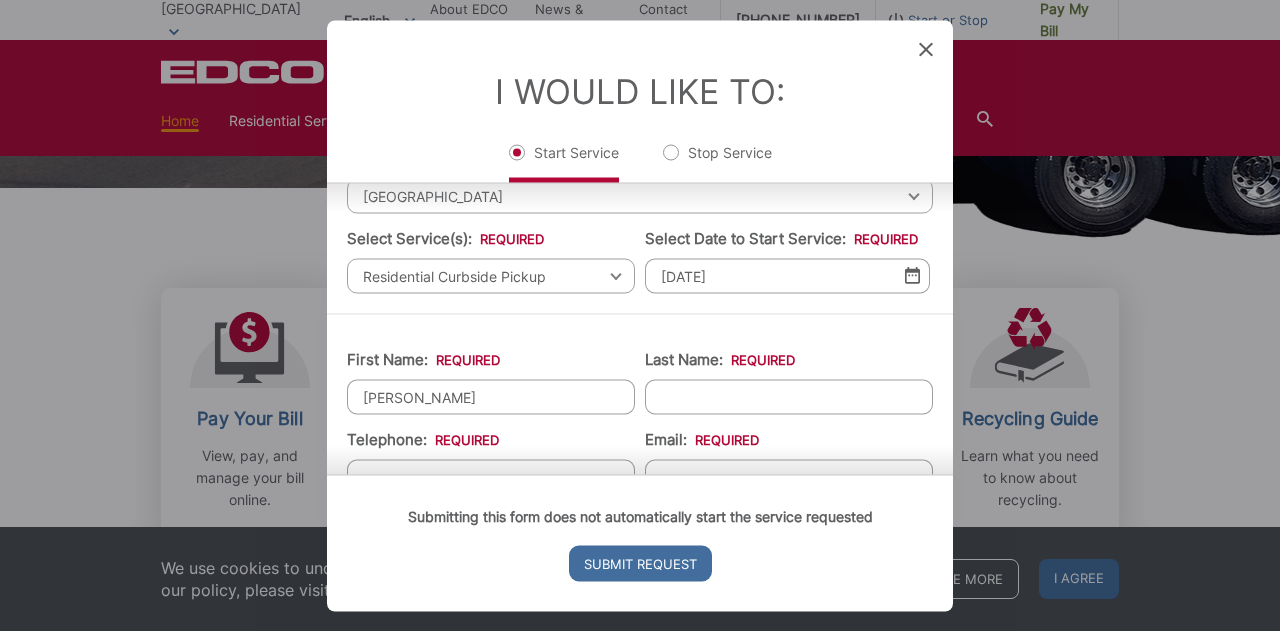 type on "Joseph" 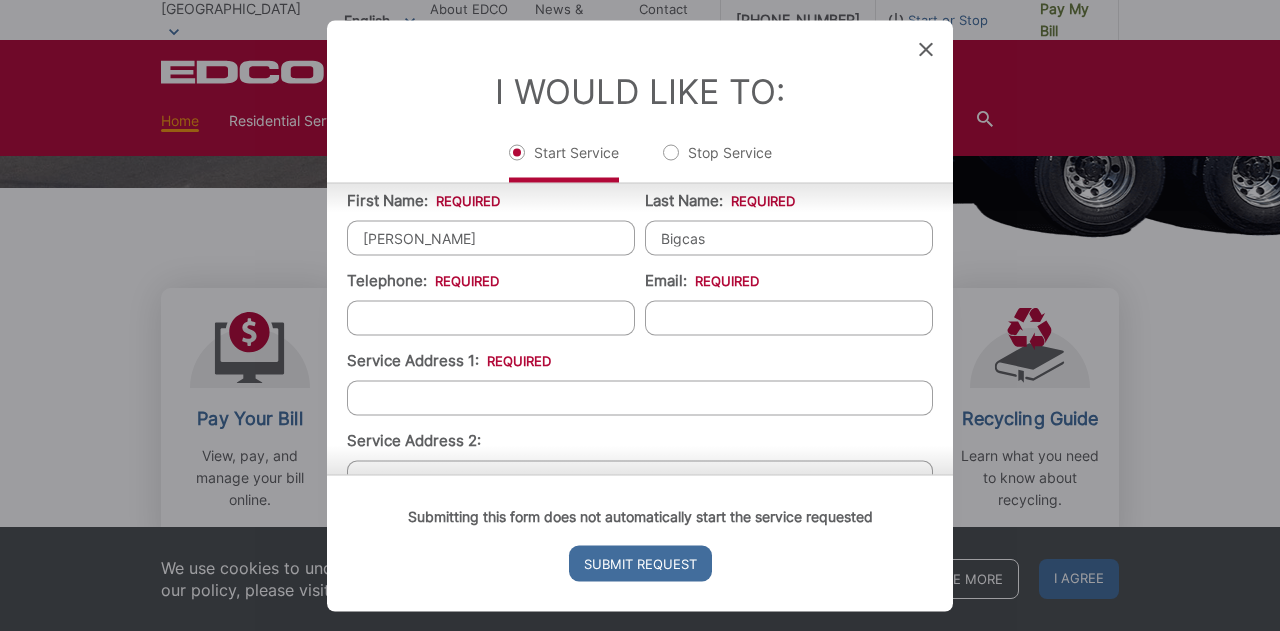 scroll, scrollTop: 254, scrollLeft: 0, axis: vertical 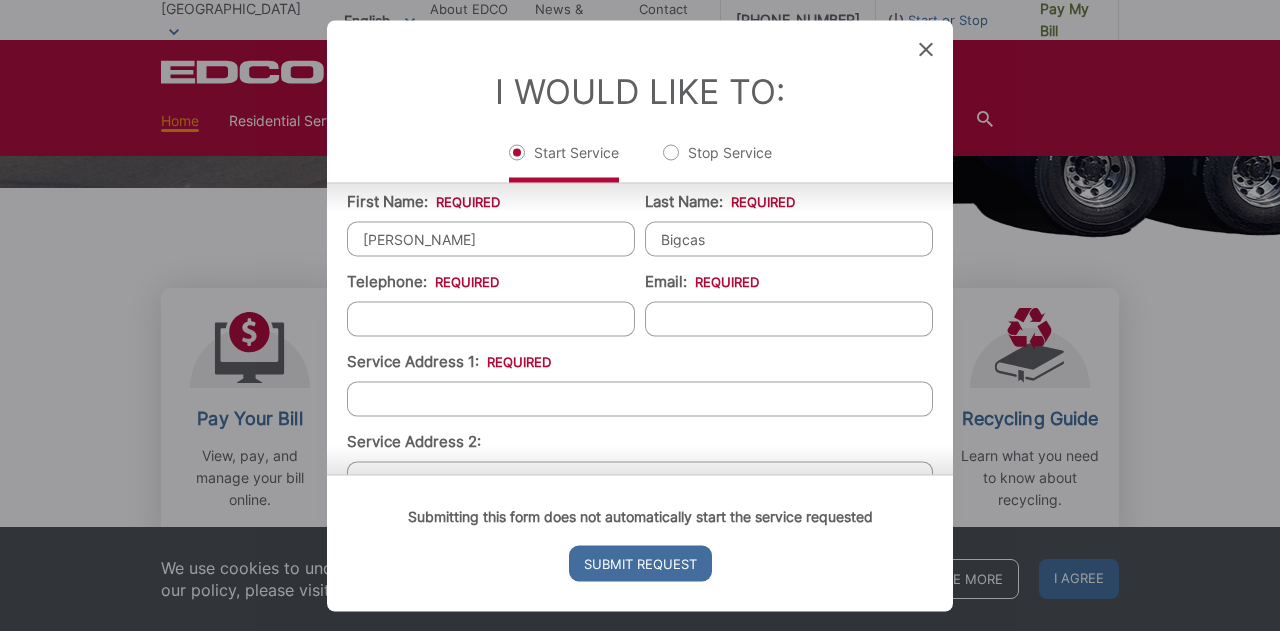 type on "Bigcas" 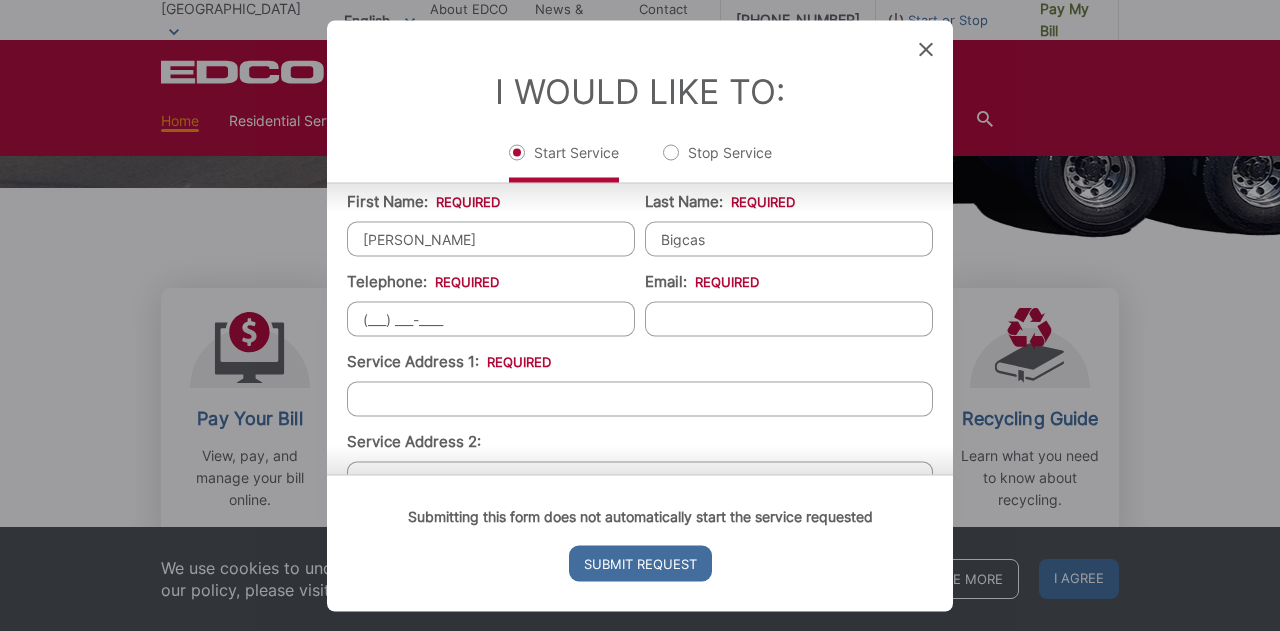 click on "(___) ___-____" at bounding box center [491, 318] 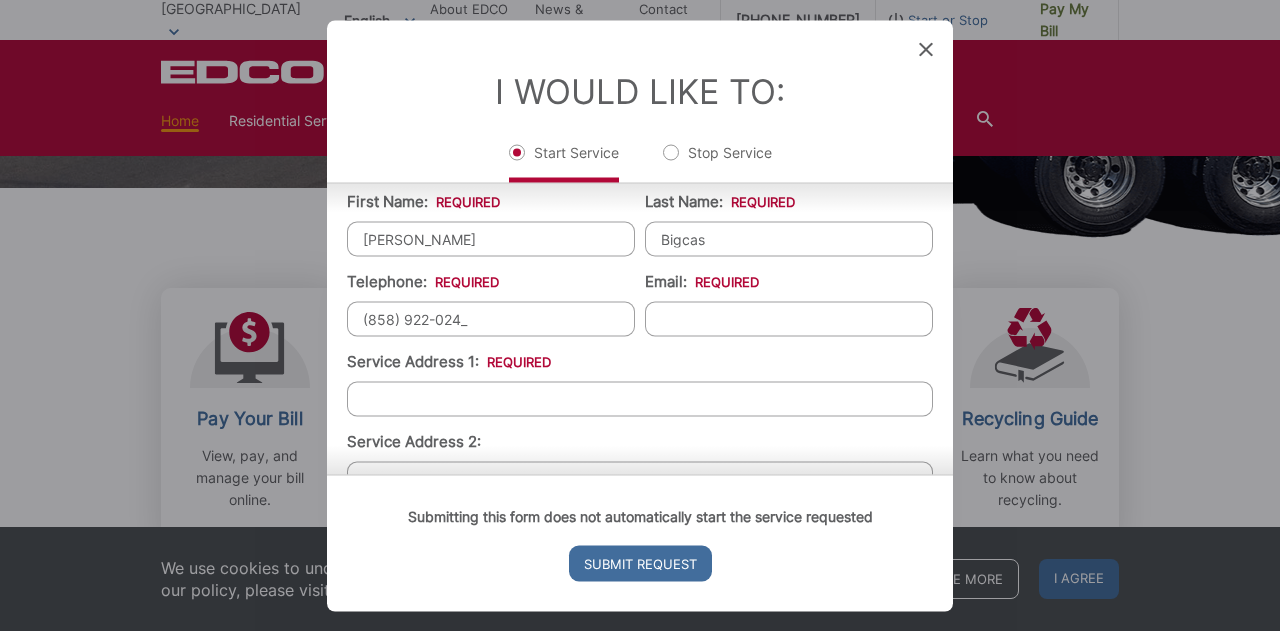 type on "(858) 922-0241" 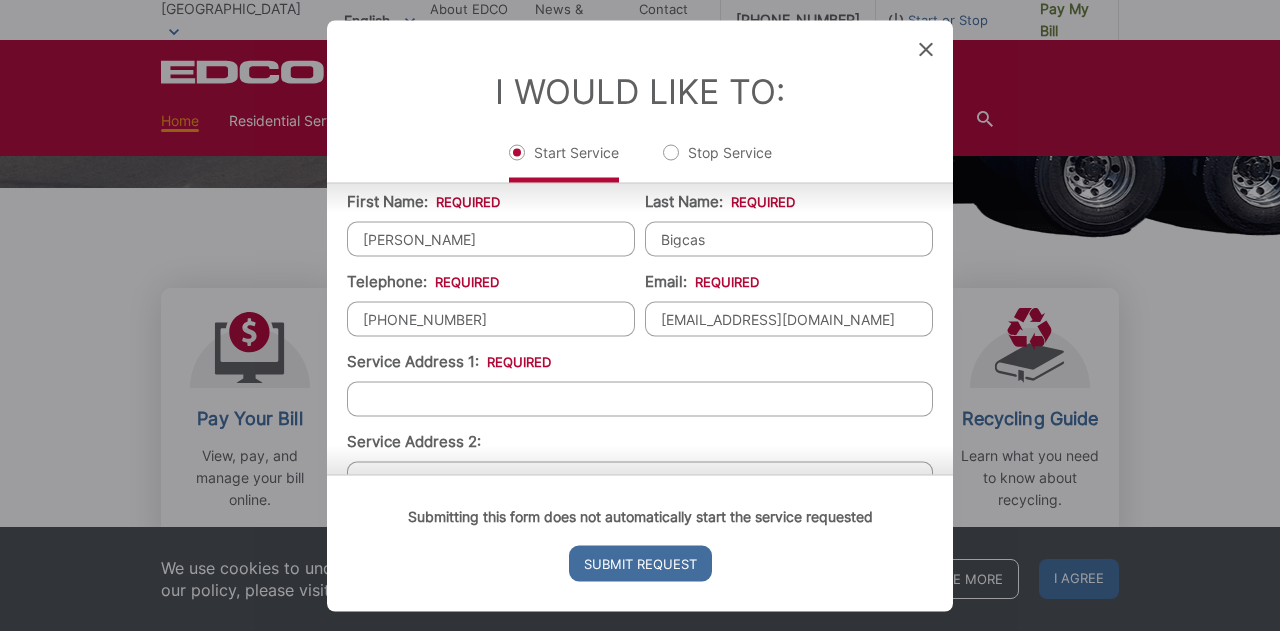 type on "josephbigcas@gmail.com" 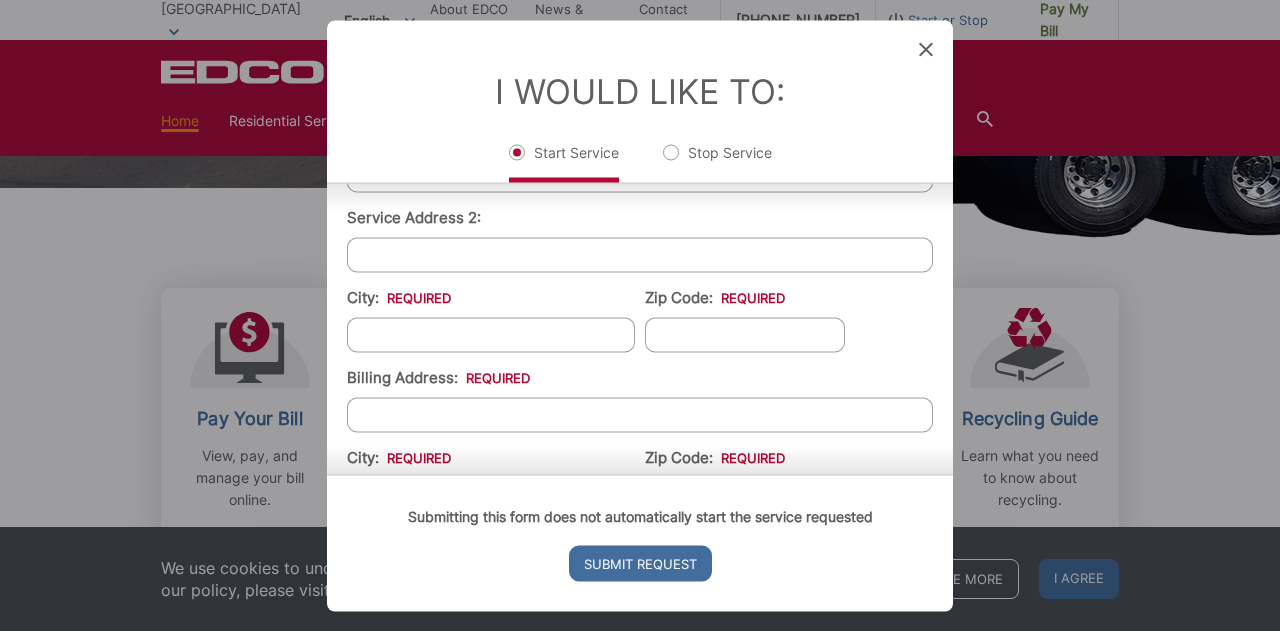scroll, scrollTop: 480, scrollLeft: 0, axis: vertical 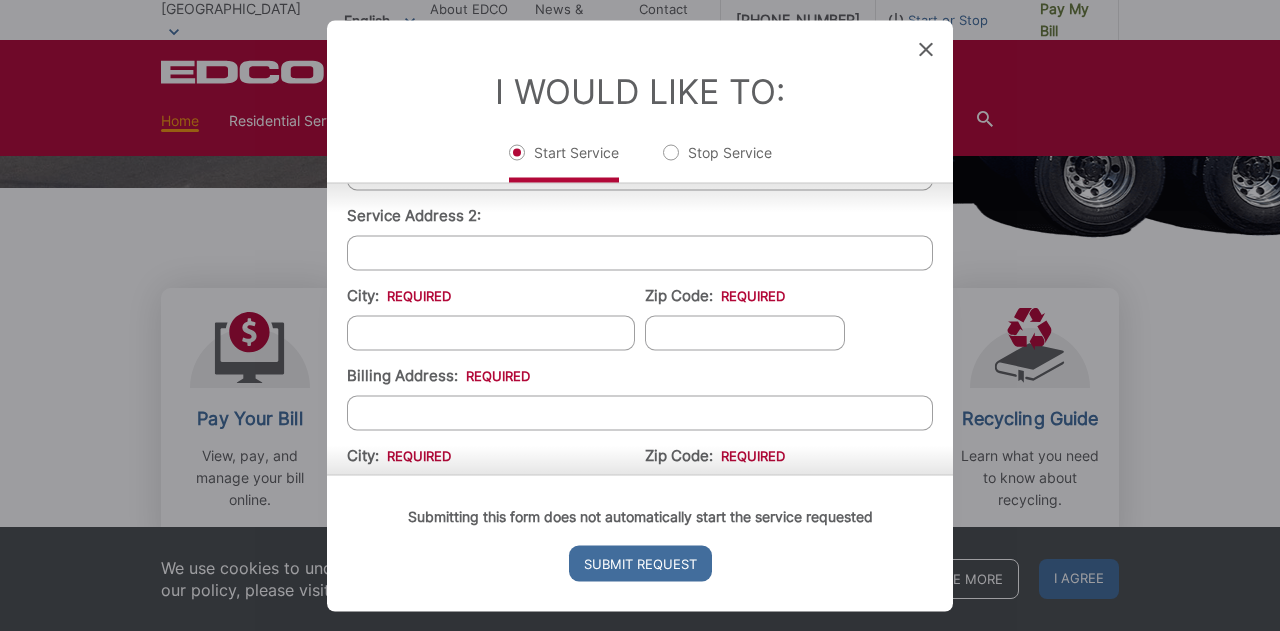 type on "4695 Parks Ave" 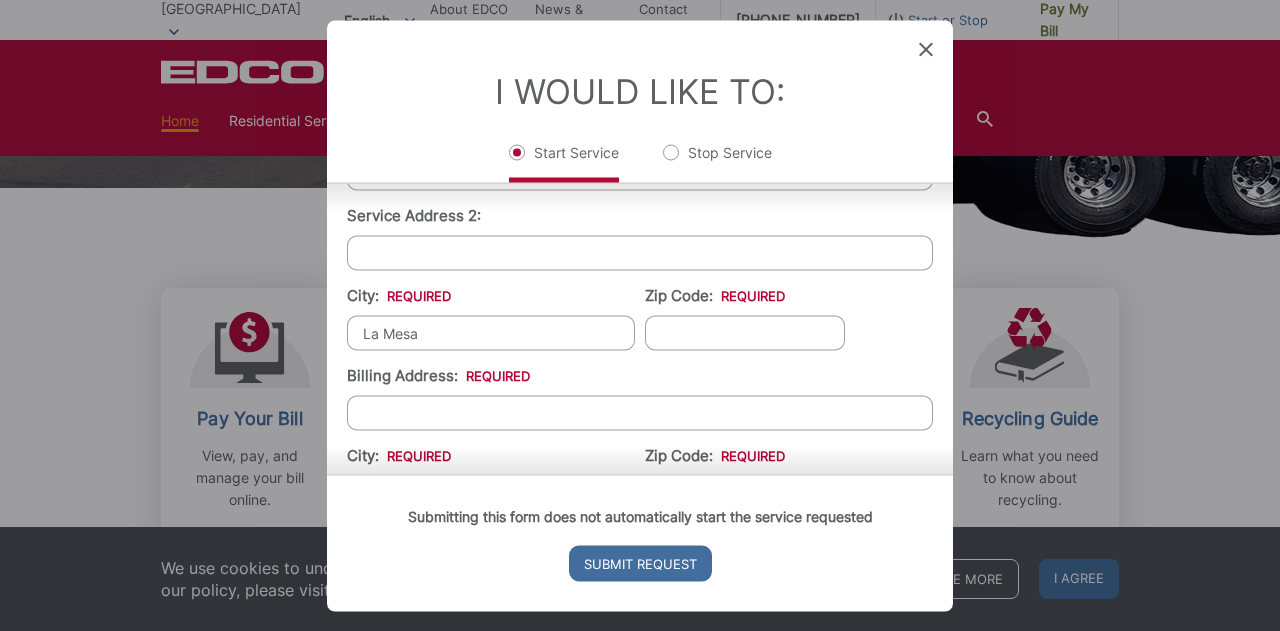 type on "La Mesa" 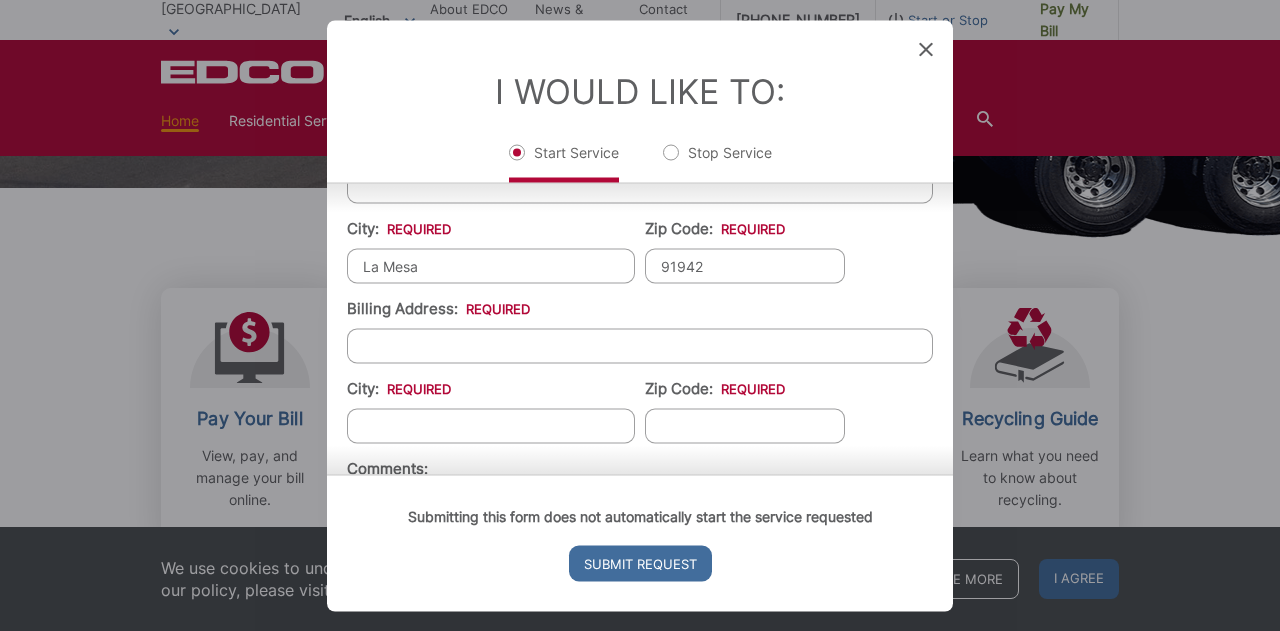 scroll, scrollTop: 555, scrollLeft: 0, axis: vertical 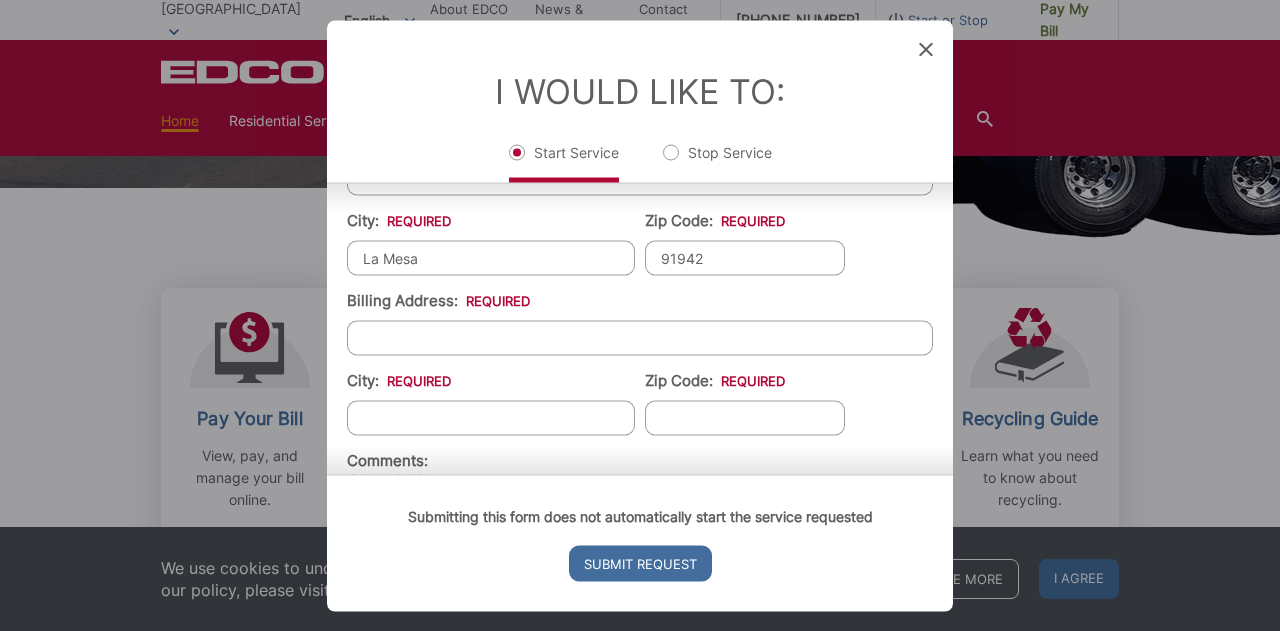 type on "91942" 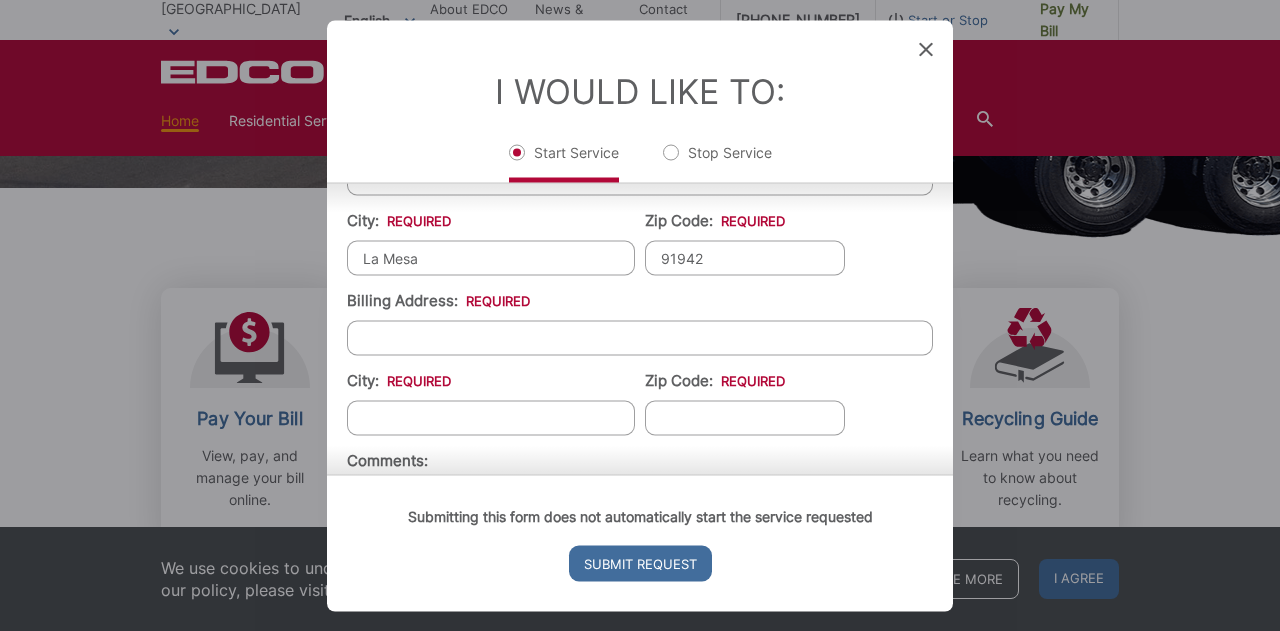 type on "12290 Picrus Street" 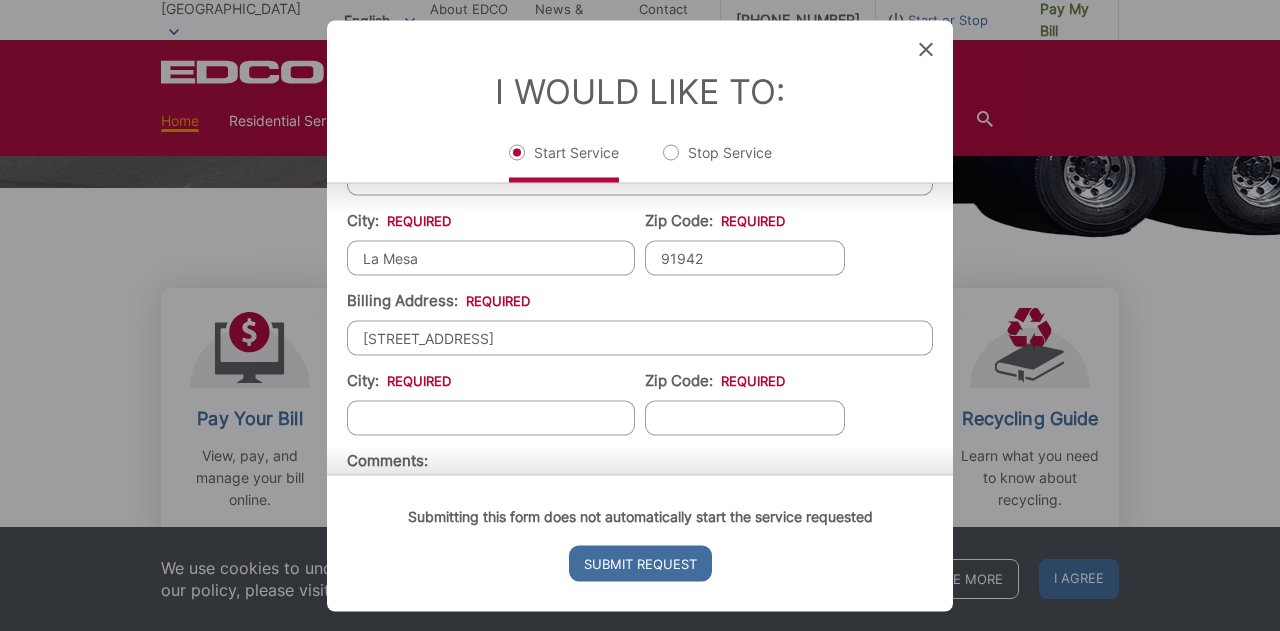type on "[GEOGRAPHIC_DATA]" 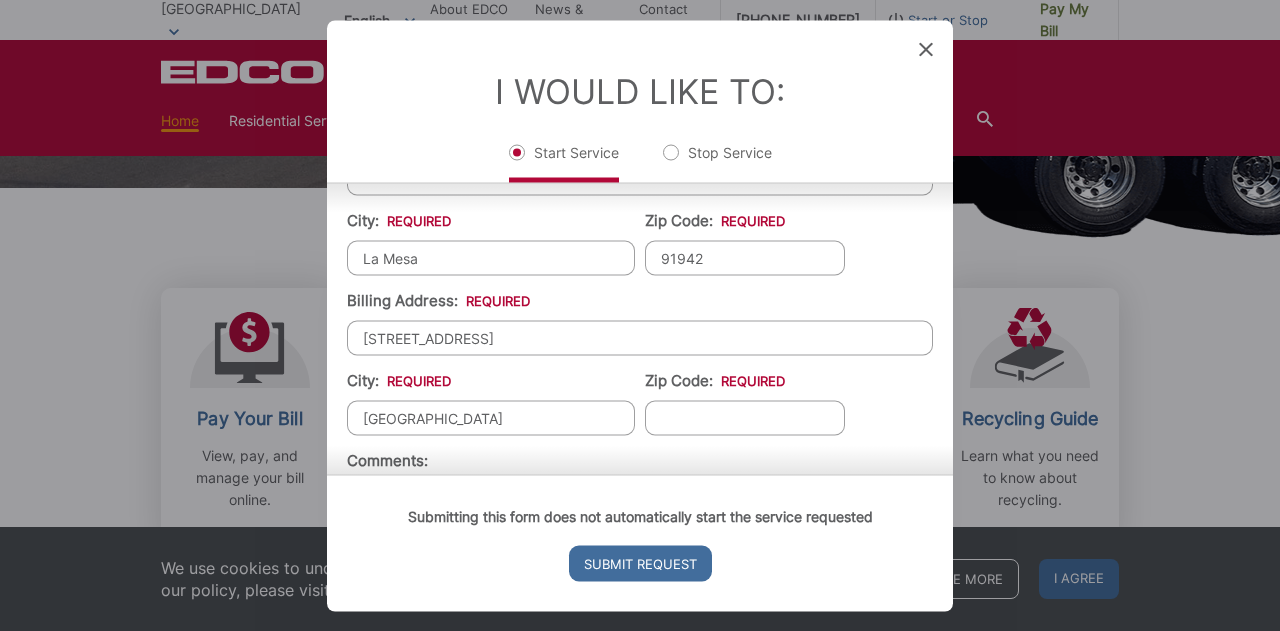 type on "92129" 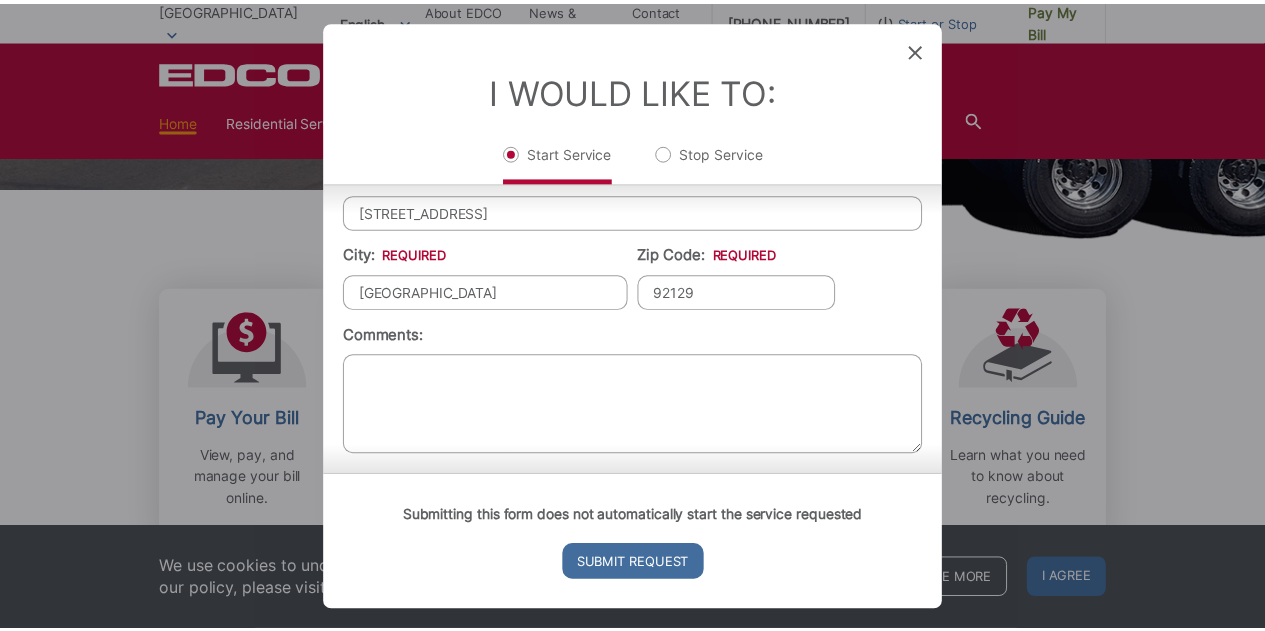 scroll, scrollTop: 537, scrollLeft: 0, axis: vertical 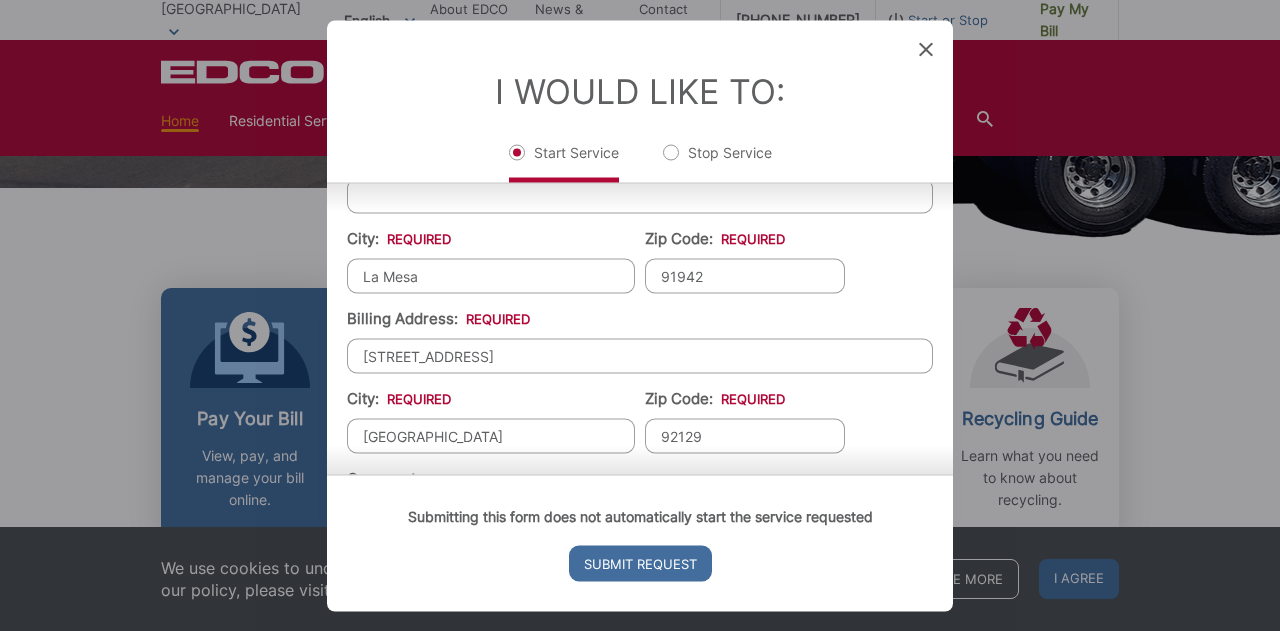 drag, startPoint x: 514, startPoint y: 349, endPoint x: 296, endPoint y: 304, distance: 222.59605 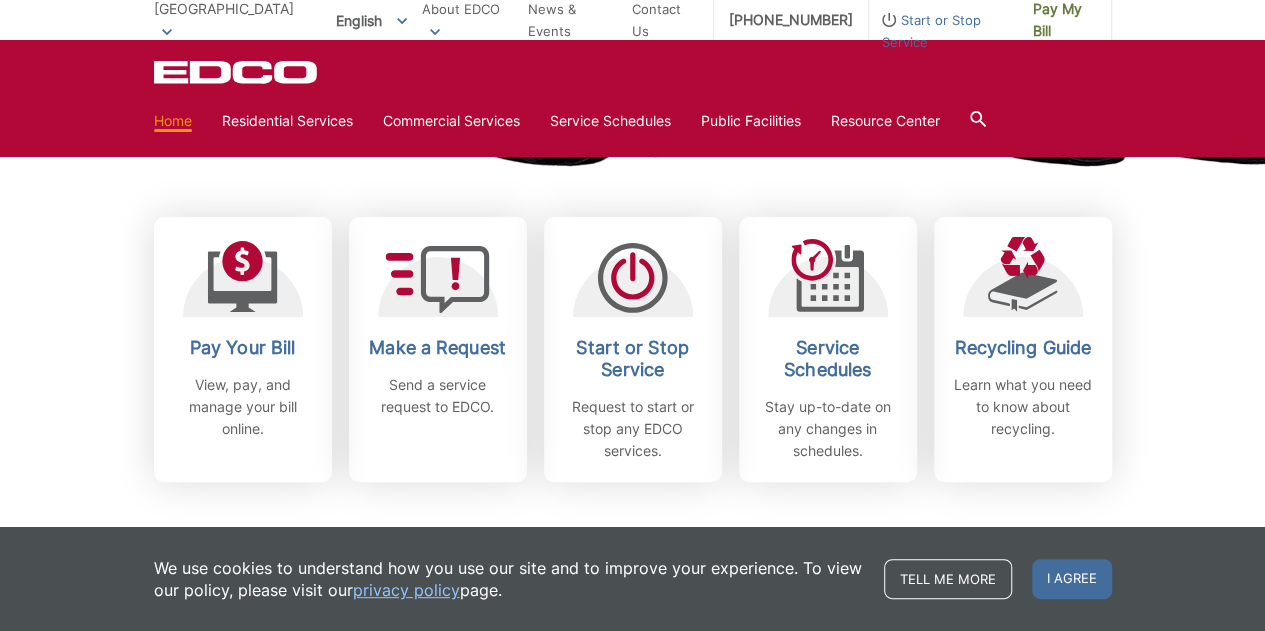 scroll, scrollTop: 486, scrollLeft: 0, axis: vertical 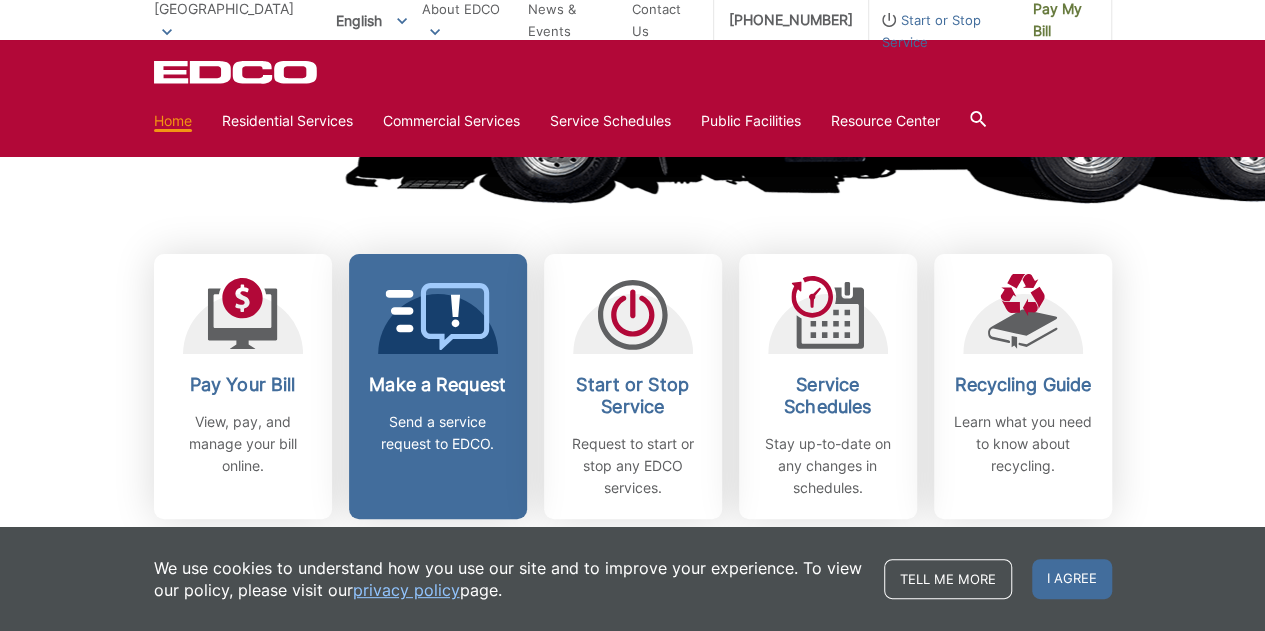 click on "Make a Request
Send a service request to EDCO." at bounding box center [438, 386] 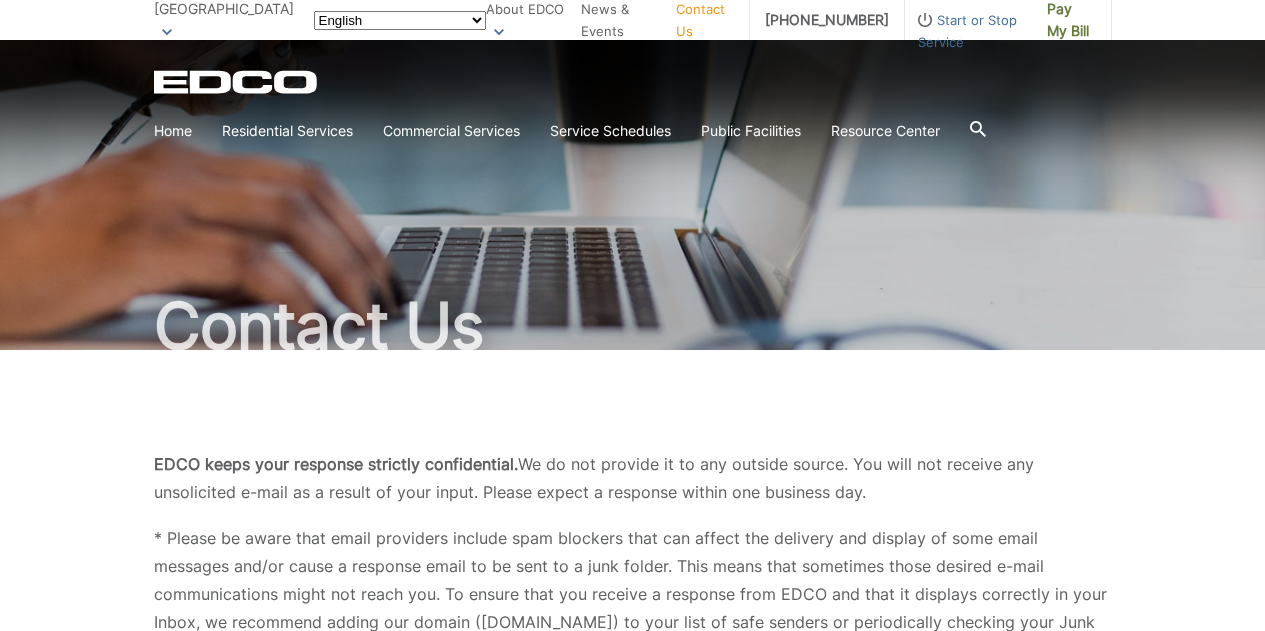 scroll, scrollTop: 0, scrollLeft: 0, axis: both 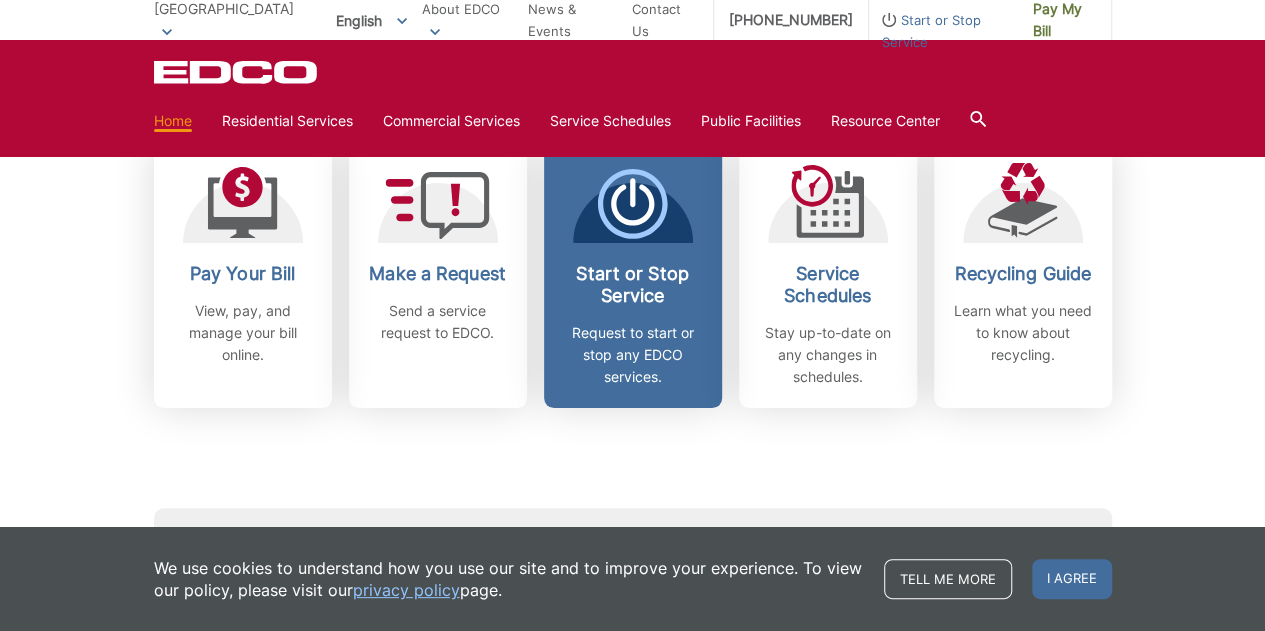 click on "Start or Stop Service" at bounding box center [633, 285] 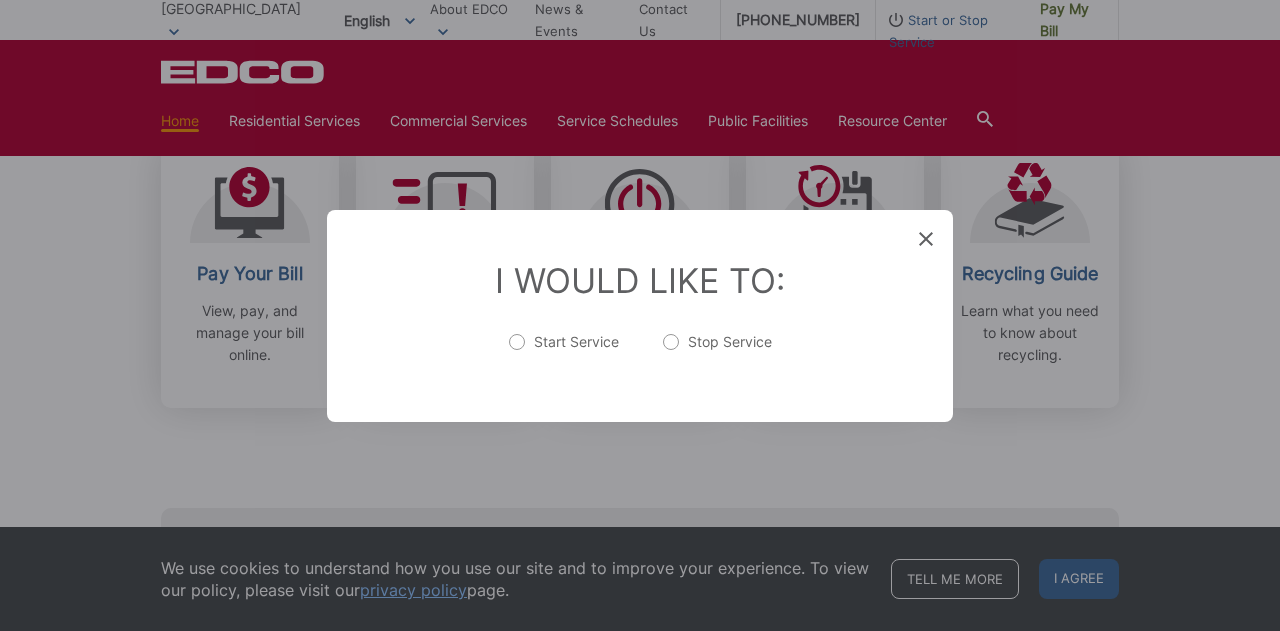 click on "Start Service" at bounding box center (564, 352) 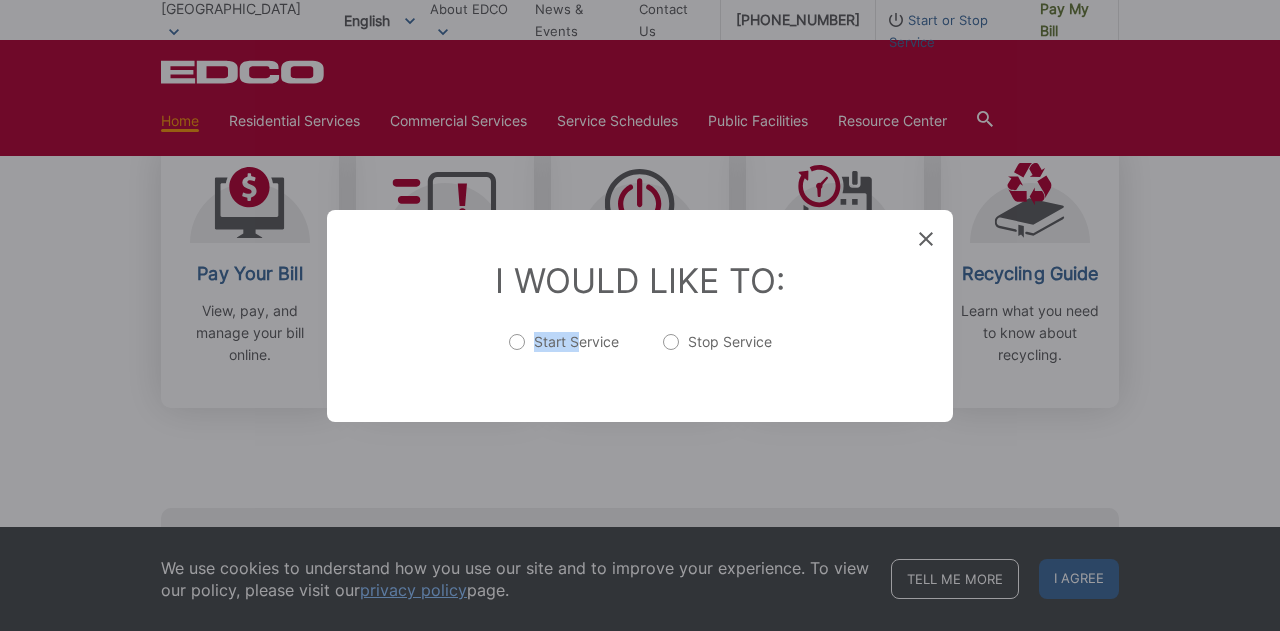 drag, startPoint x: 582, startPoint y: 330, endPoint x: 574, endPoint y: 342, distance: 14.422205 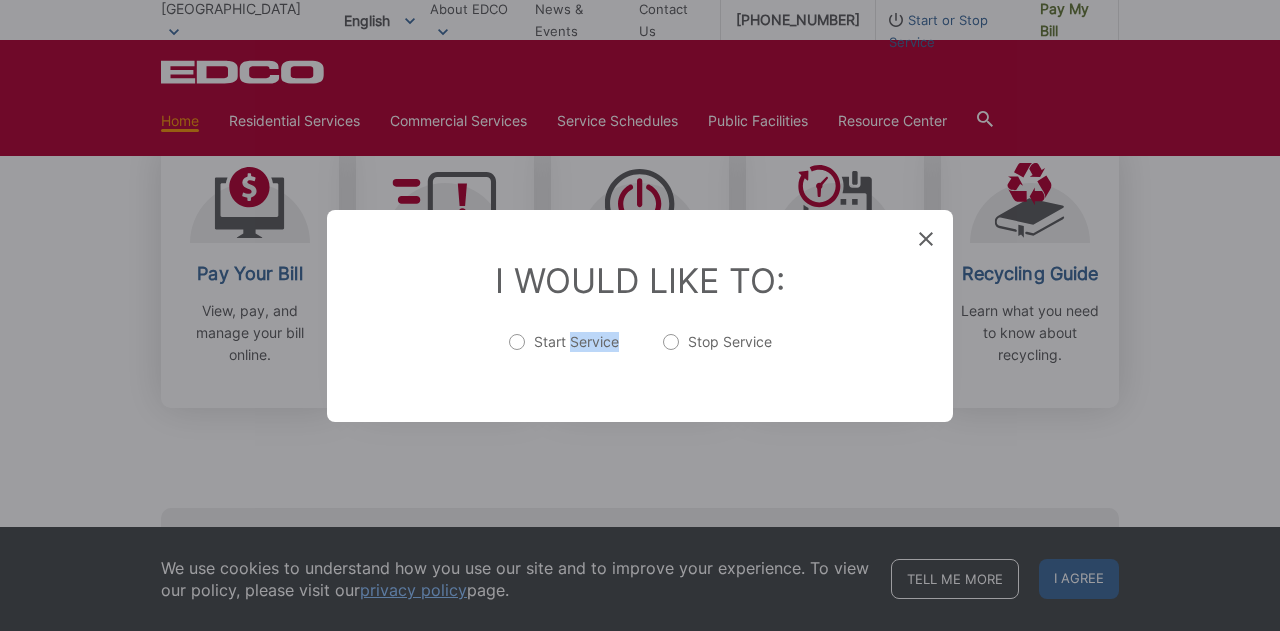 click on "Start Service" at bounding box center (564, 352) 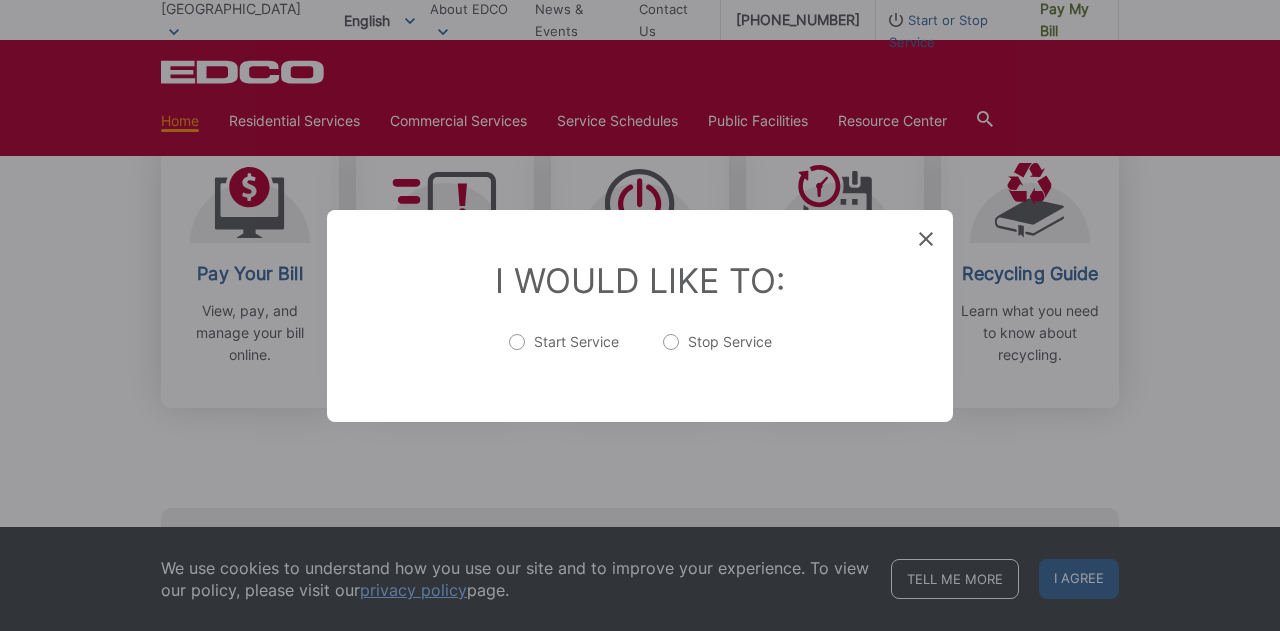 click 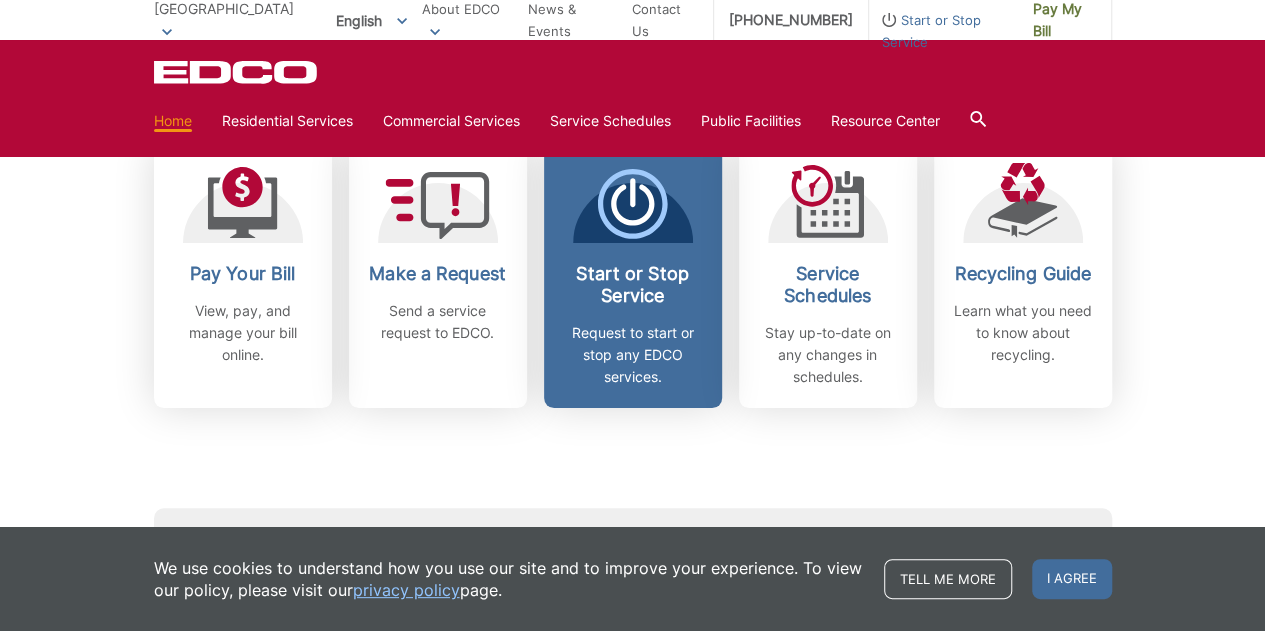 click on "Start or Stop Service
Request to start or stop any EDCO services." at bounding box center (633, 275) 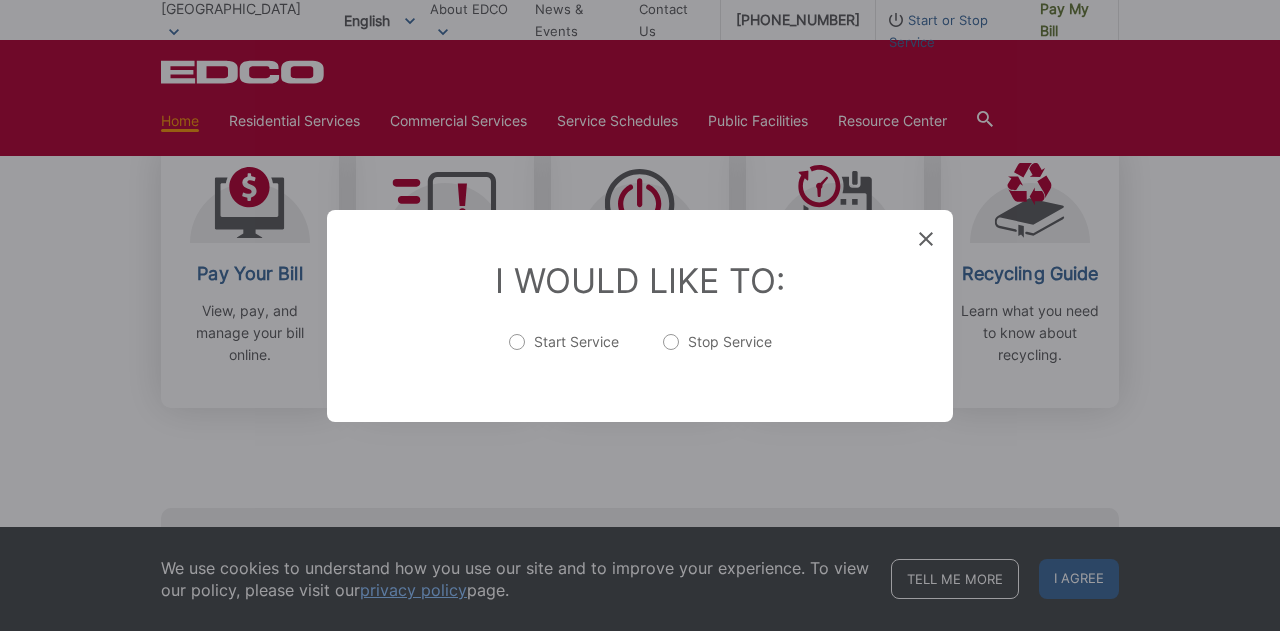 click on "Start Service" at bounding box center (564, 352) 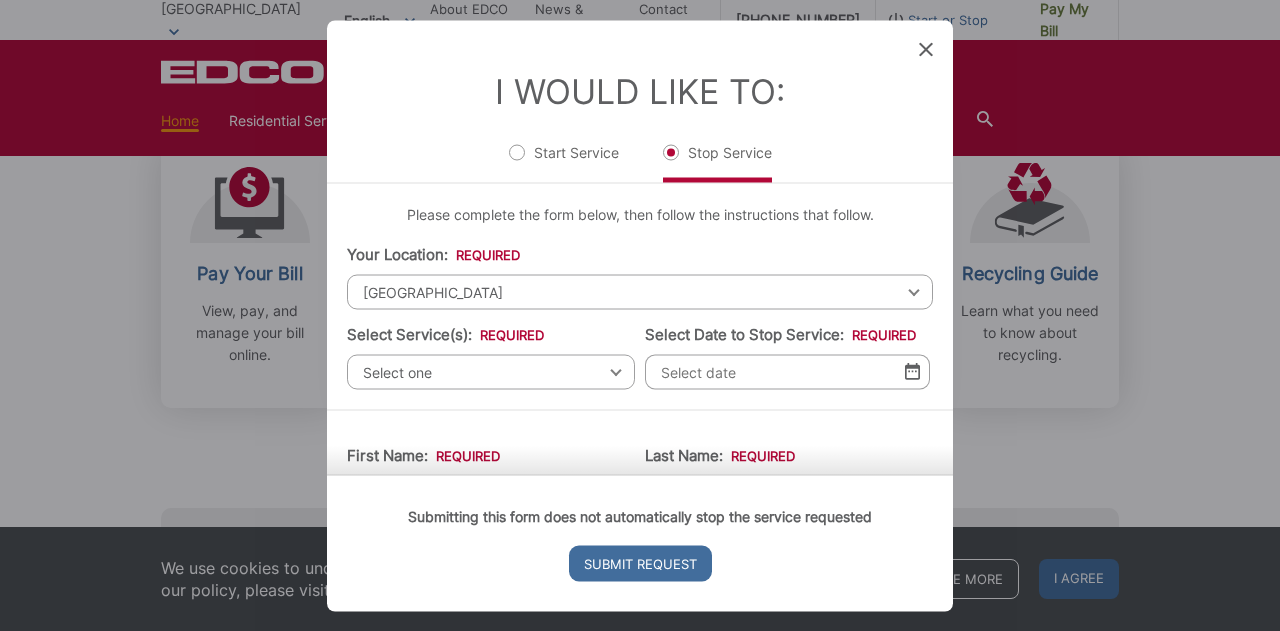 click on "Start Service" at bounding box center (564, 162) 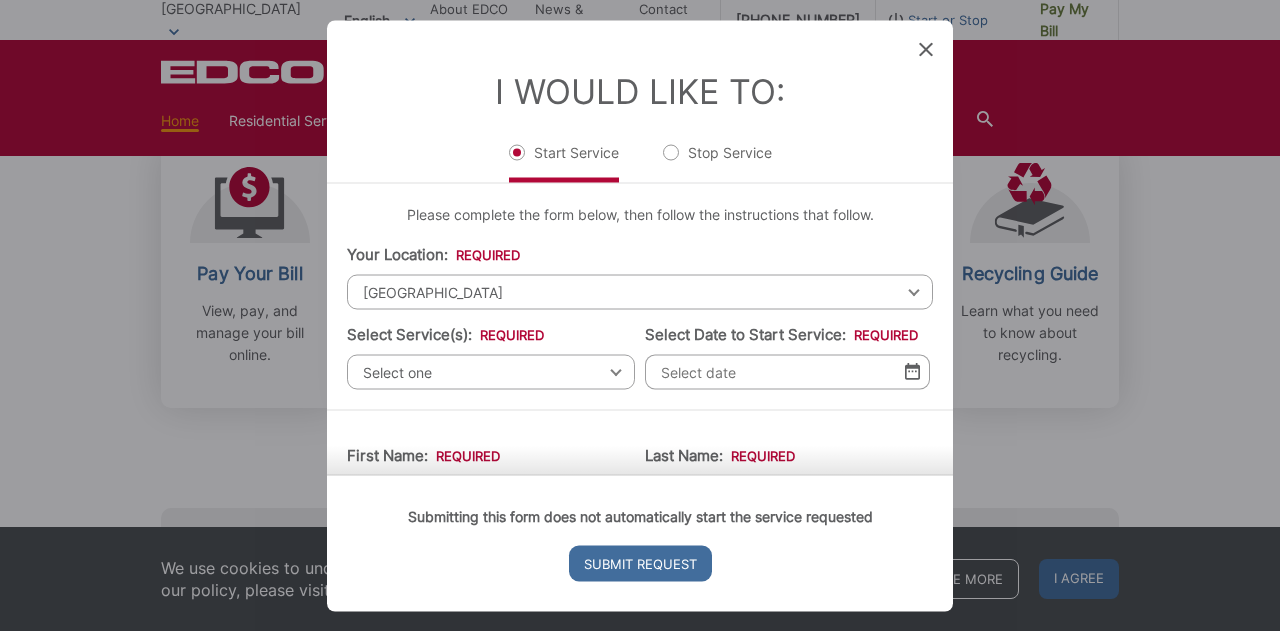 click on "[GEOGRAPHIC_DATA]" at bounding box center (640, 291) 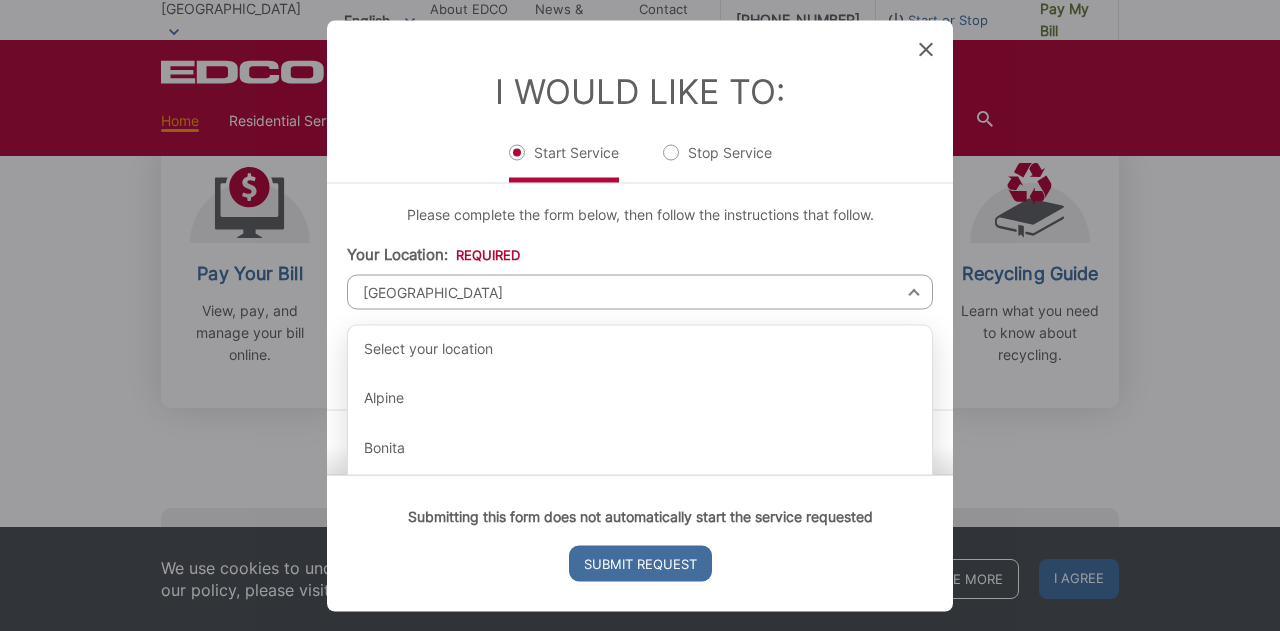 click on "[GEOGRAPHIC_DATA]" at bounding box center [640, 291] 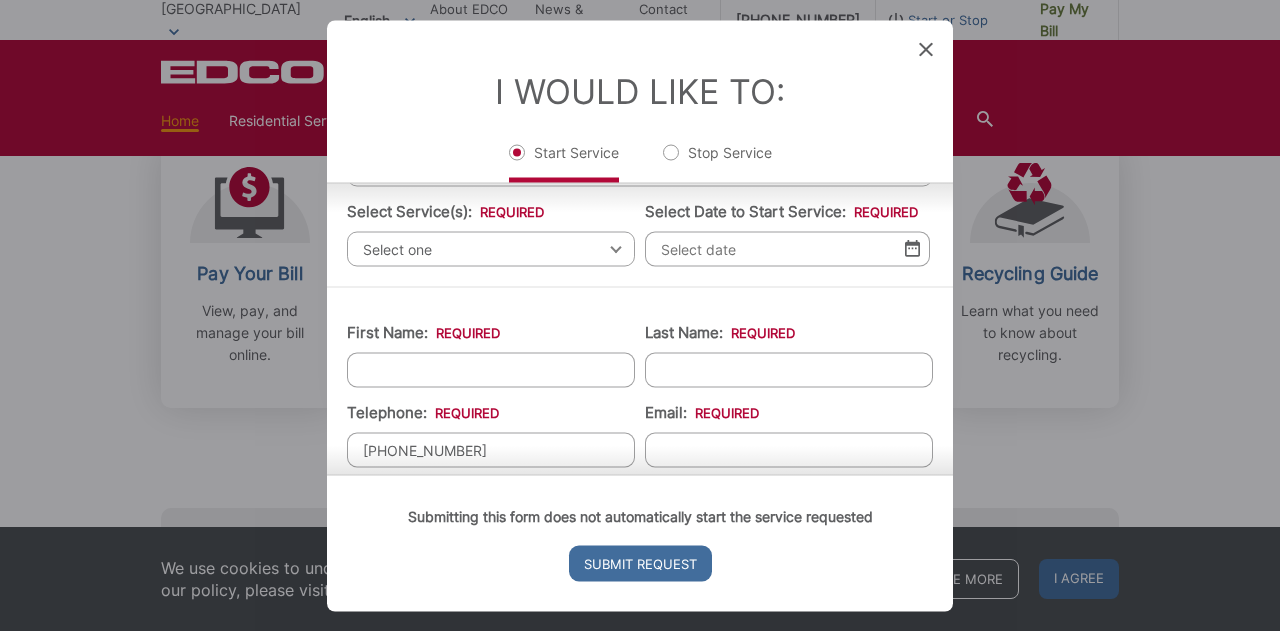 scroll, scrollTop: 122, scrollLeft: 0, axis: vertical 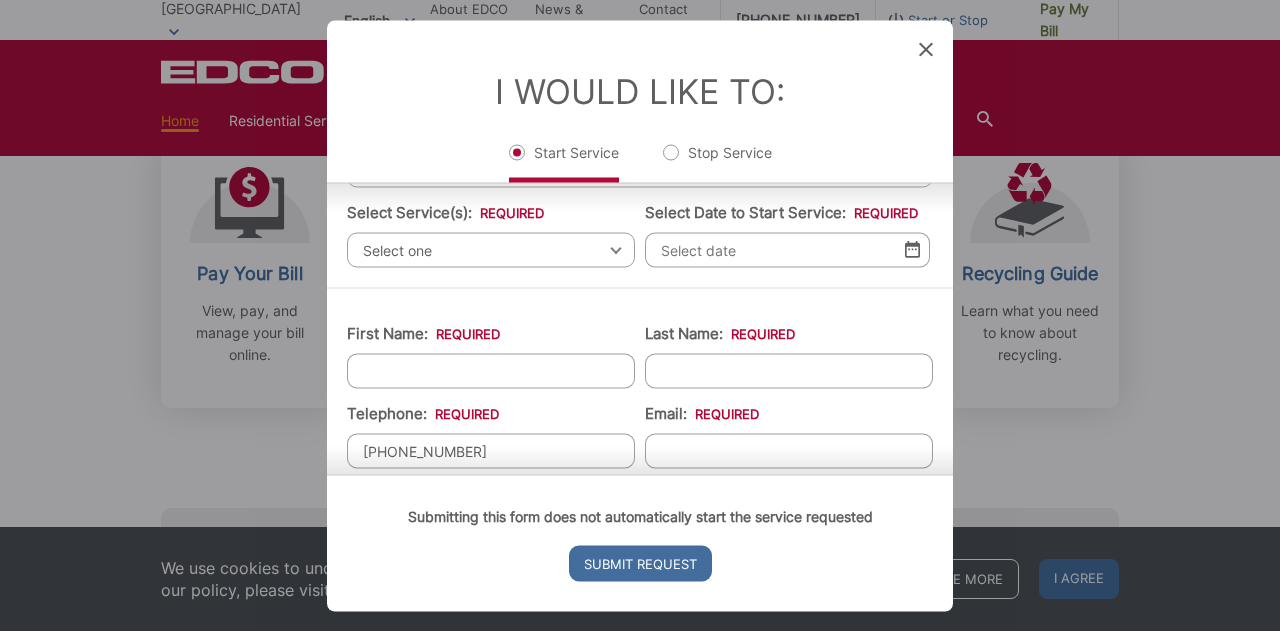 click on "Select one" at bounding box center [491, 249] 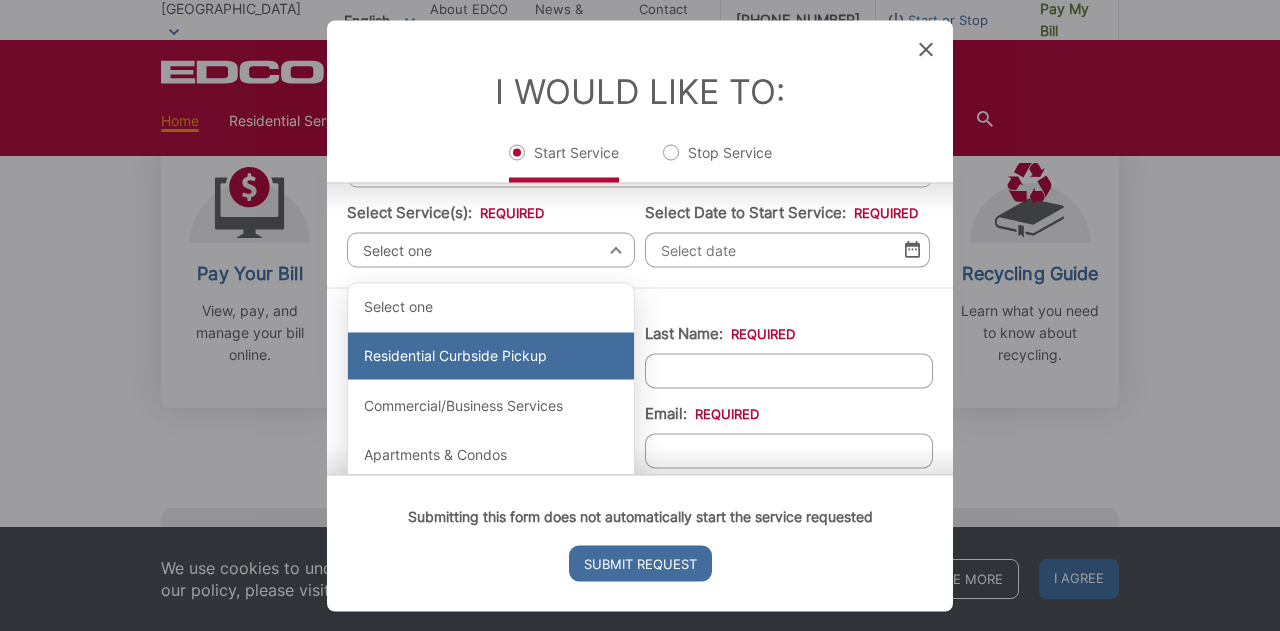 click on "Residential Curbside Pickup" at bounding box center [491, 356] 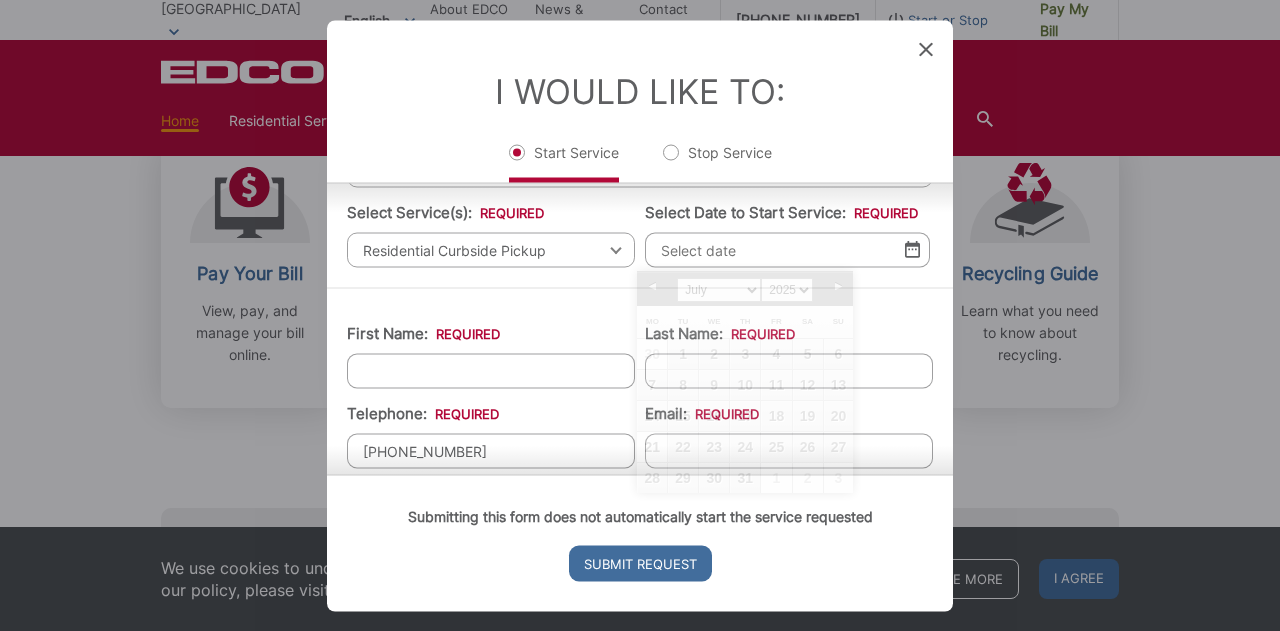 click on "Select Date to Start Service: *" at bounding box center [787, 249] 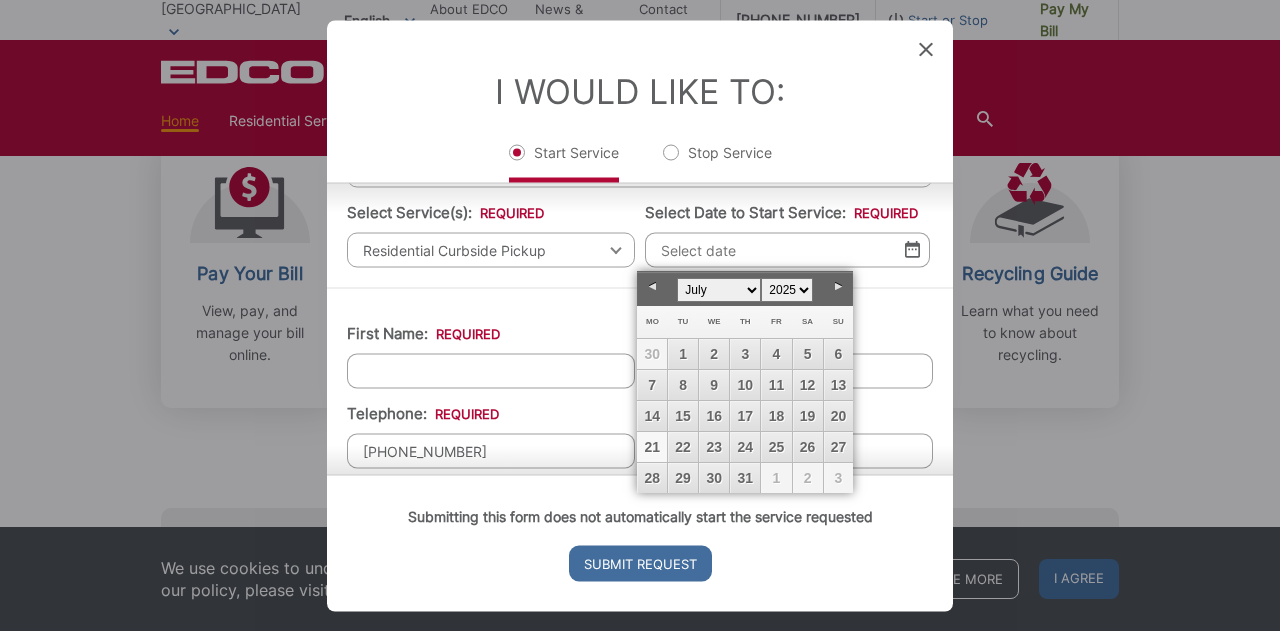 click on "21" at bounding box center [652, 447] 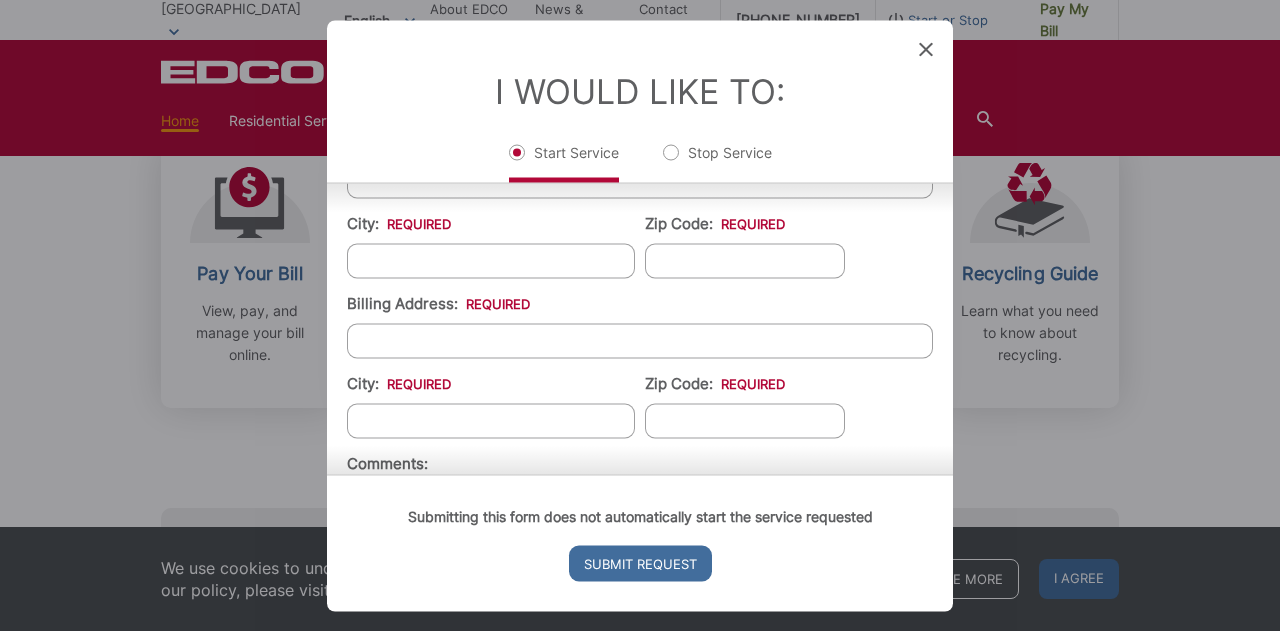 scroll, scrollTop: 550, scrollLeft: 0, axis: vertical 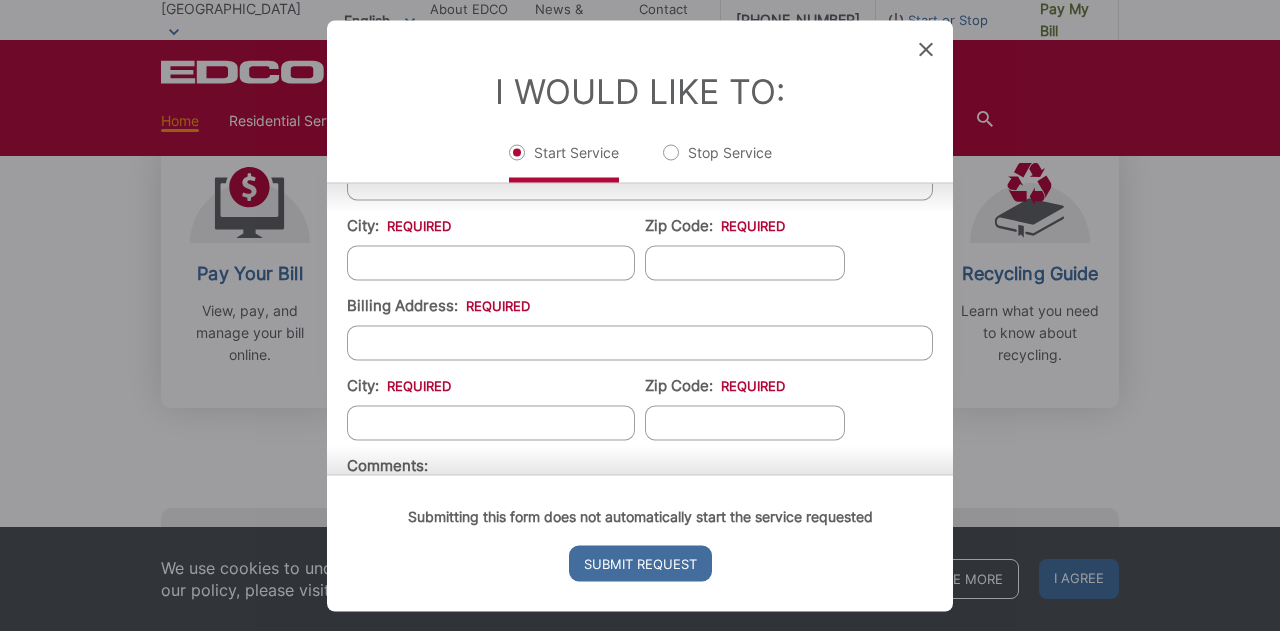 click on "Billing Address: *" at bounding box center [640, 342] 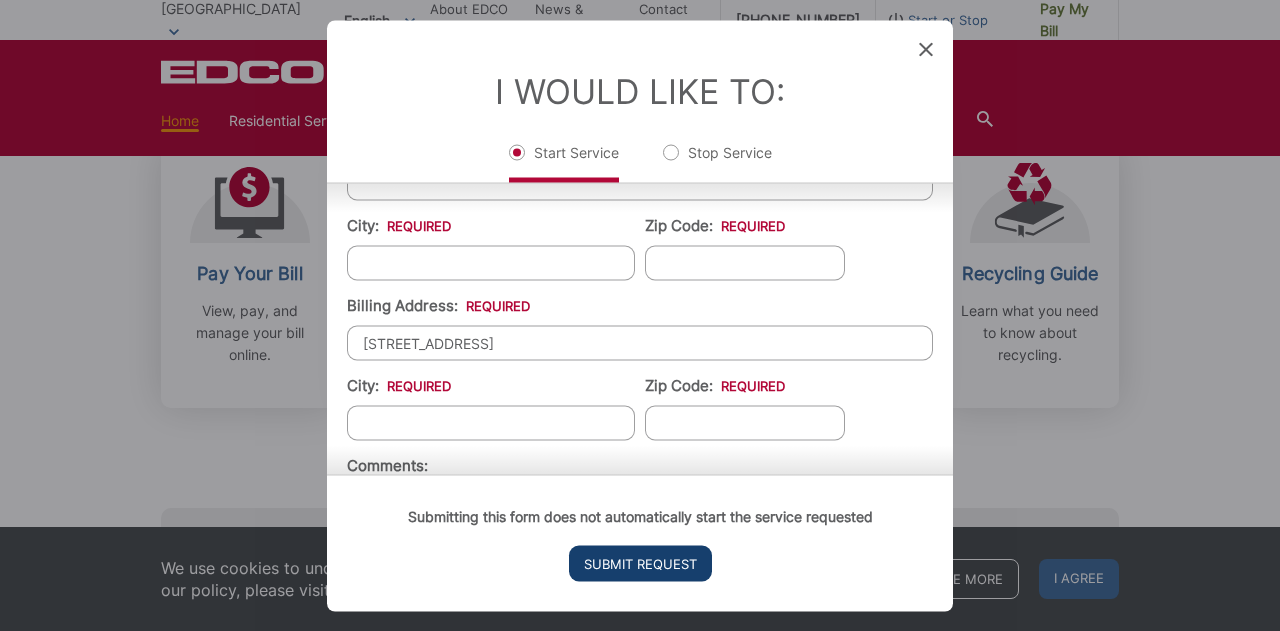click on "Submit Request" at bounding box center (640, 563) 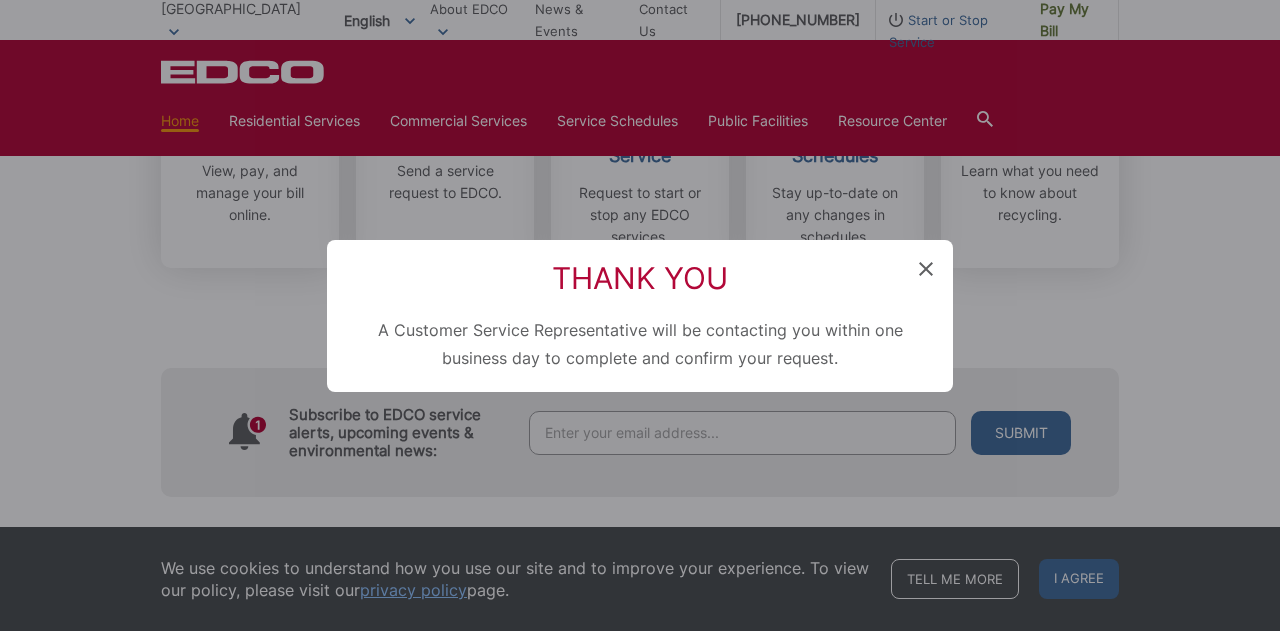 scroll, scrollTop: 0, scrollLeft: 0, axis: both 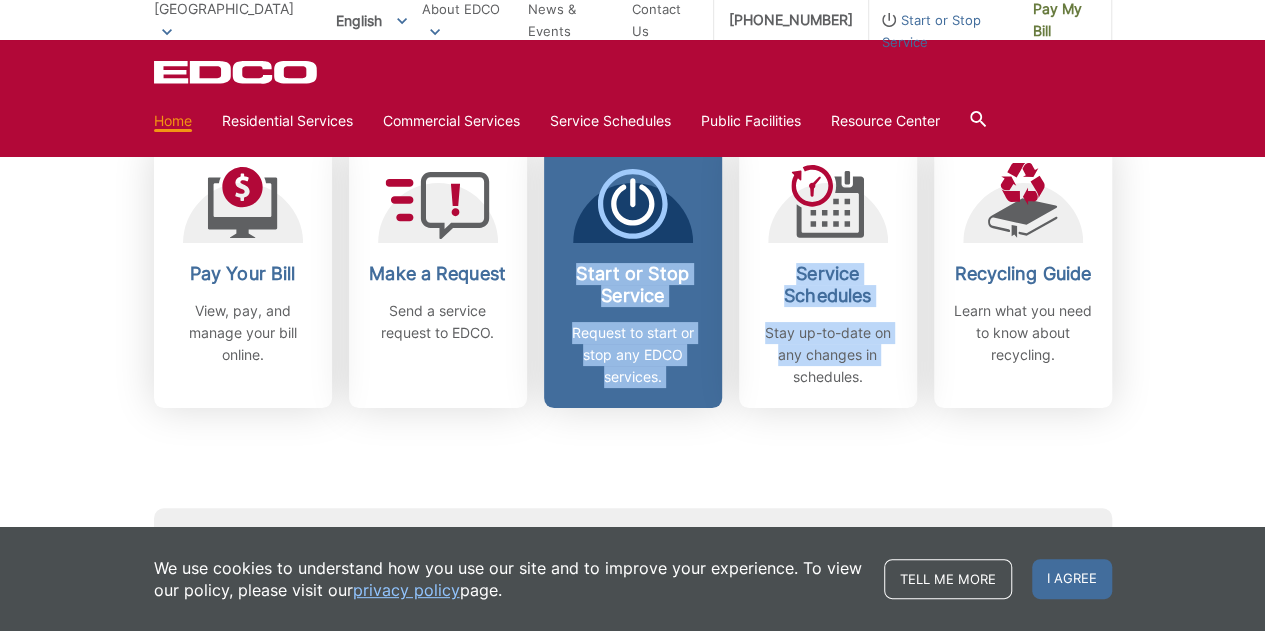 drag, startPoint x: 734, startPoint y: 381, endPoint x: 575, endPoint y: 275, distance: 191.09422 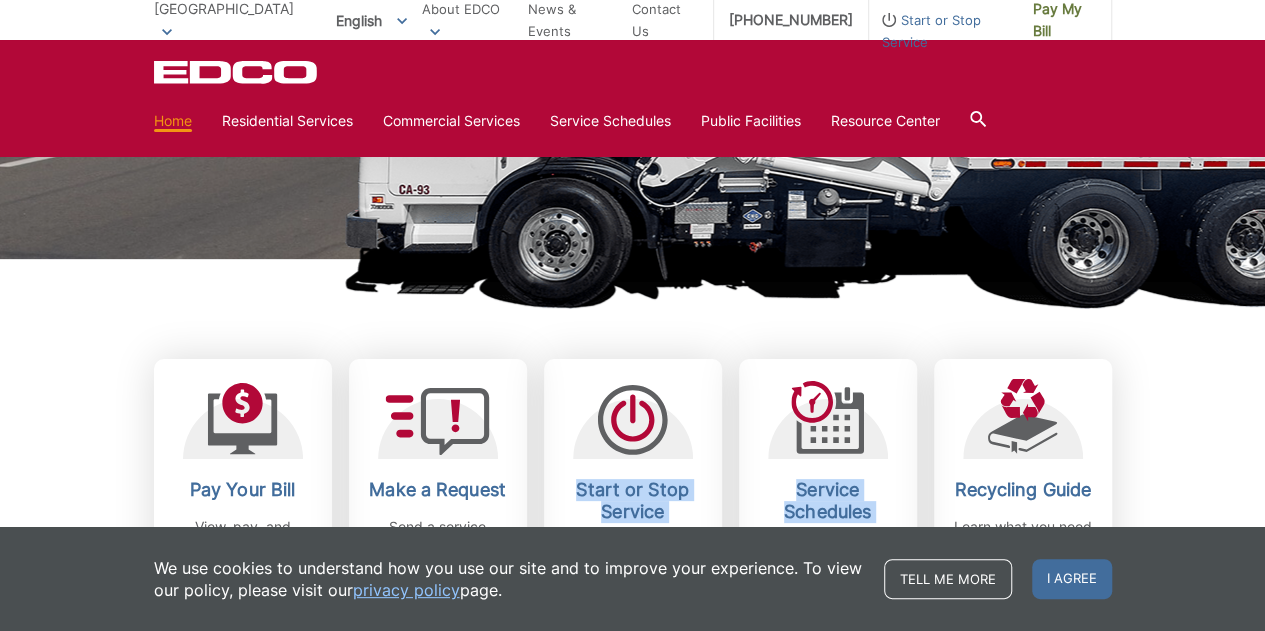 scroll, scrollTop: 367, scrollLeft: 0, axis: vertical 